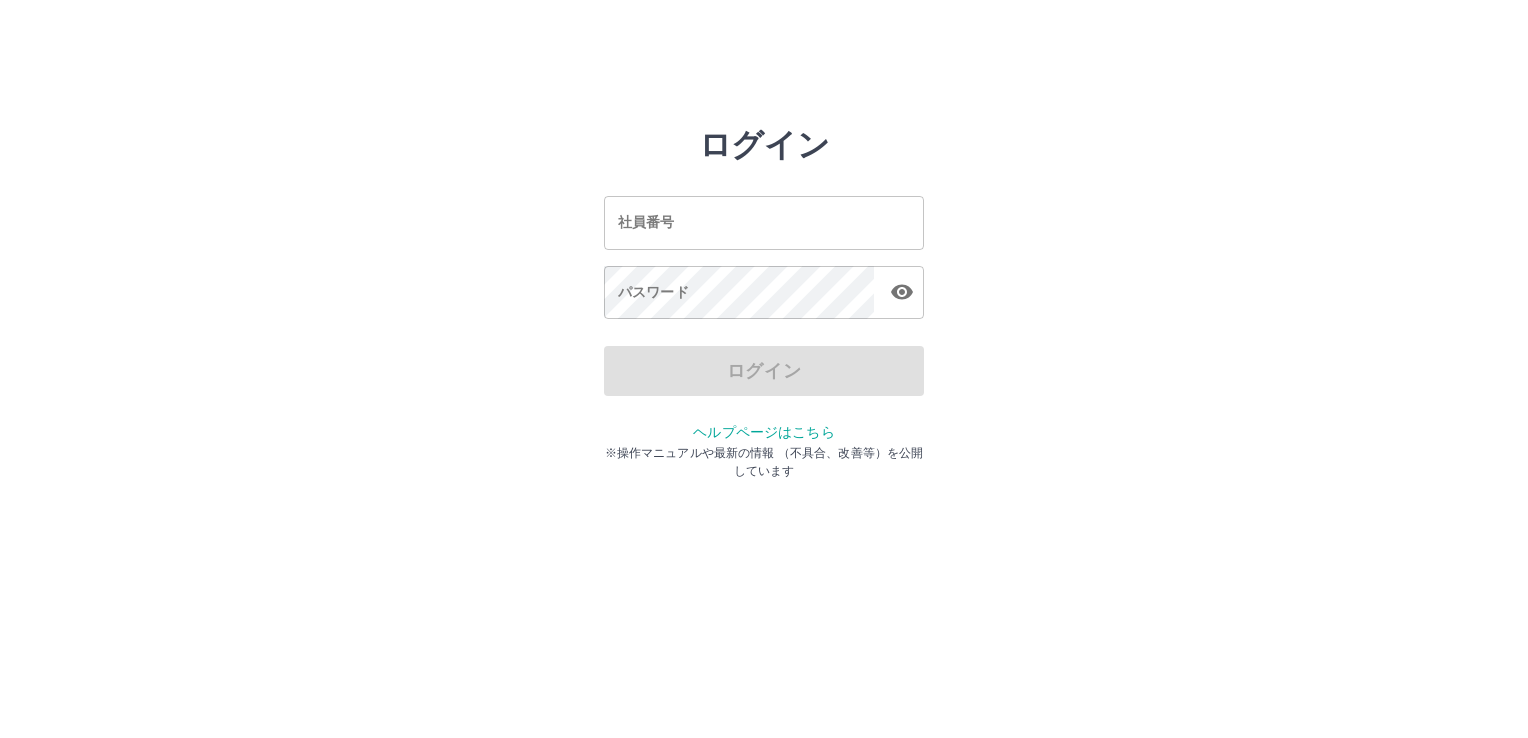scroll, scrollTop: 0, scrollLeft: 0, axis: both 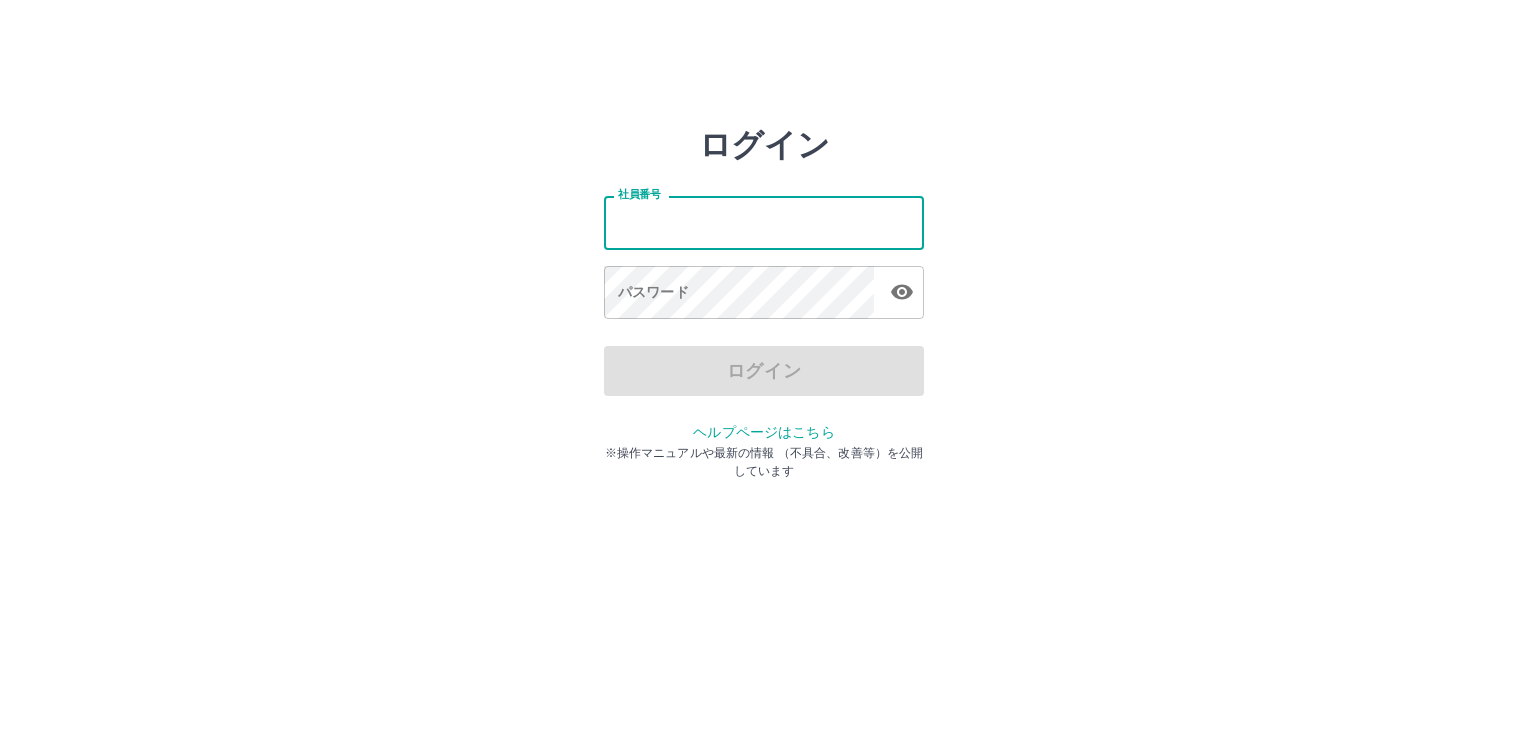 click on "社員番号" at bounding box center (764, 222) 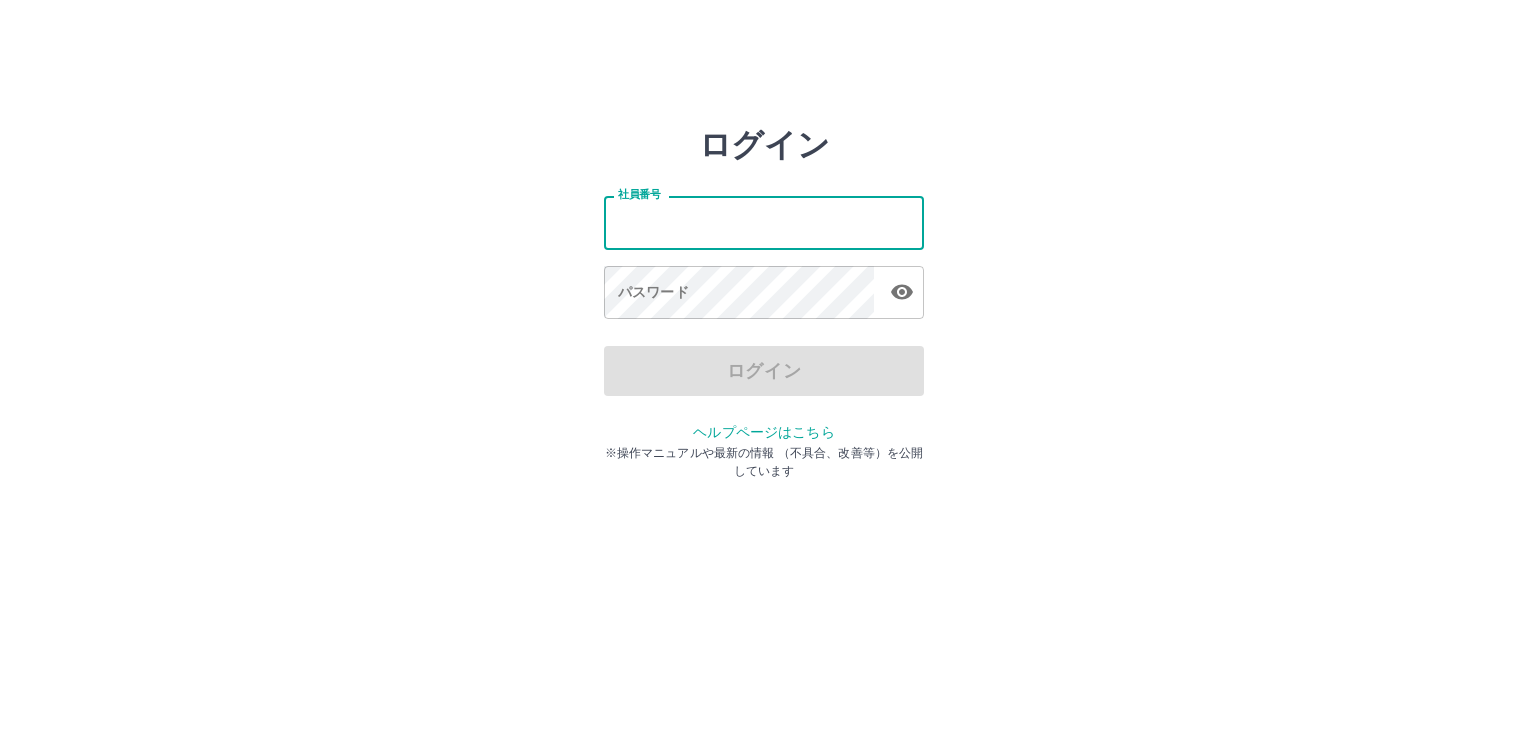 type on "*******" 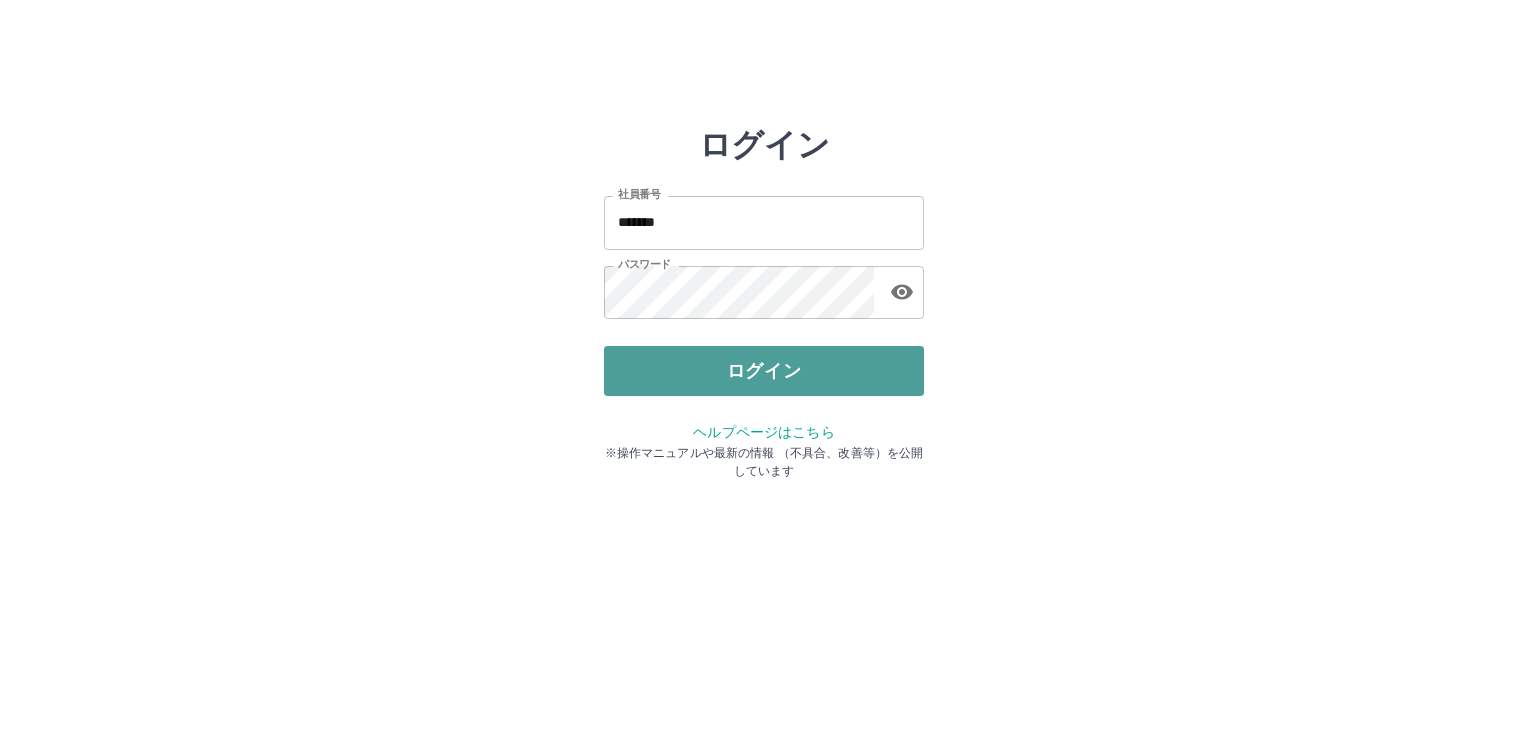 click on "ログイン" at bounding box center [764, 371] 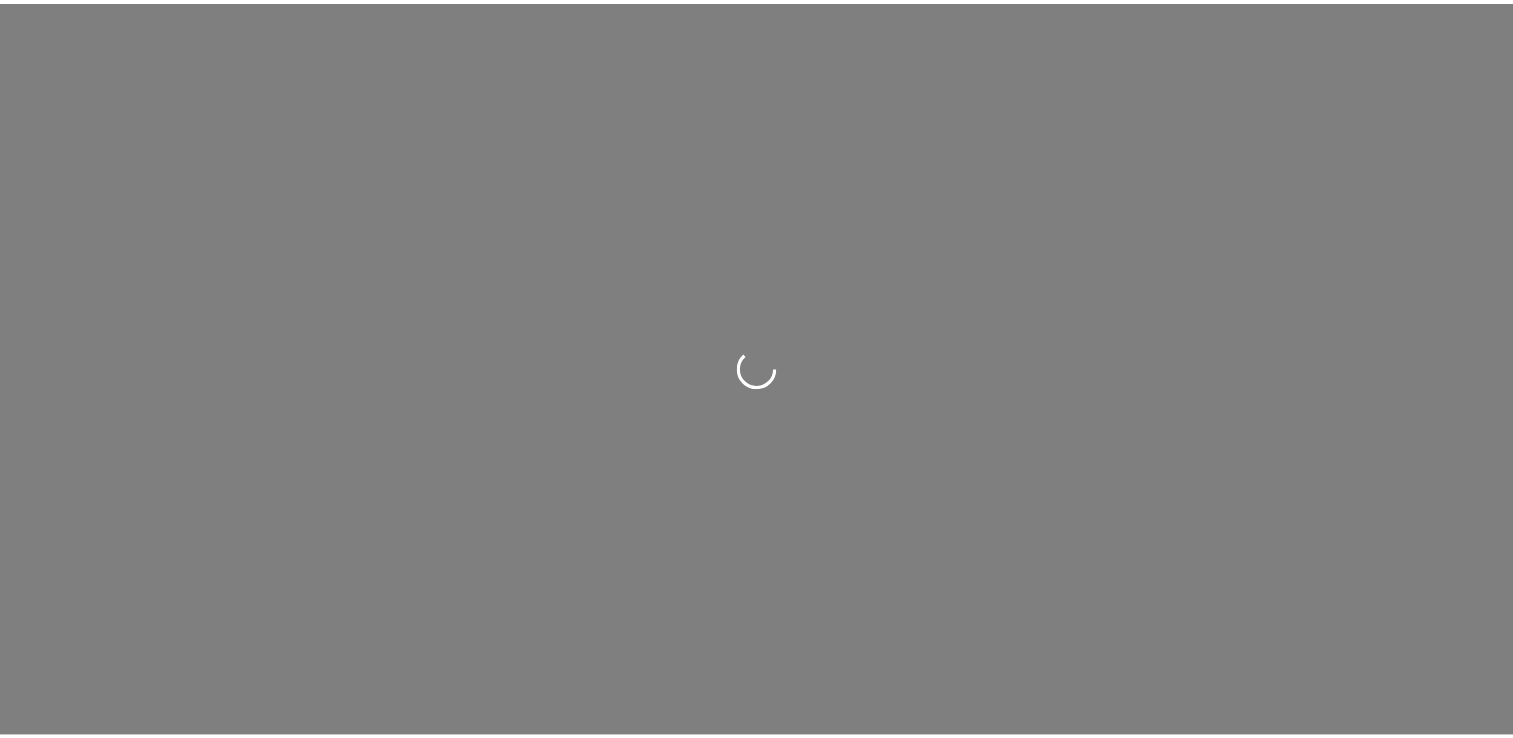 scroll, scrollTop: 0, scrollLeft: 0, axis: both 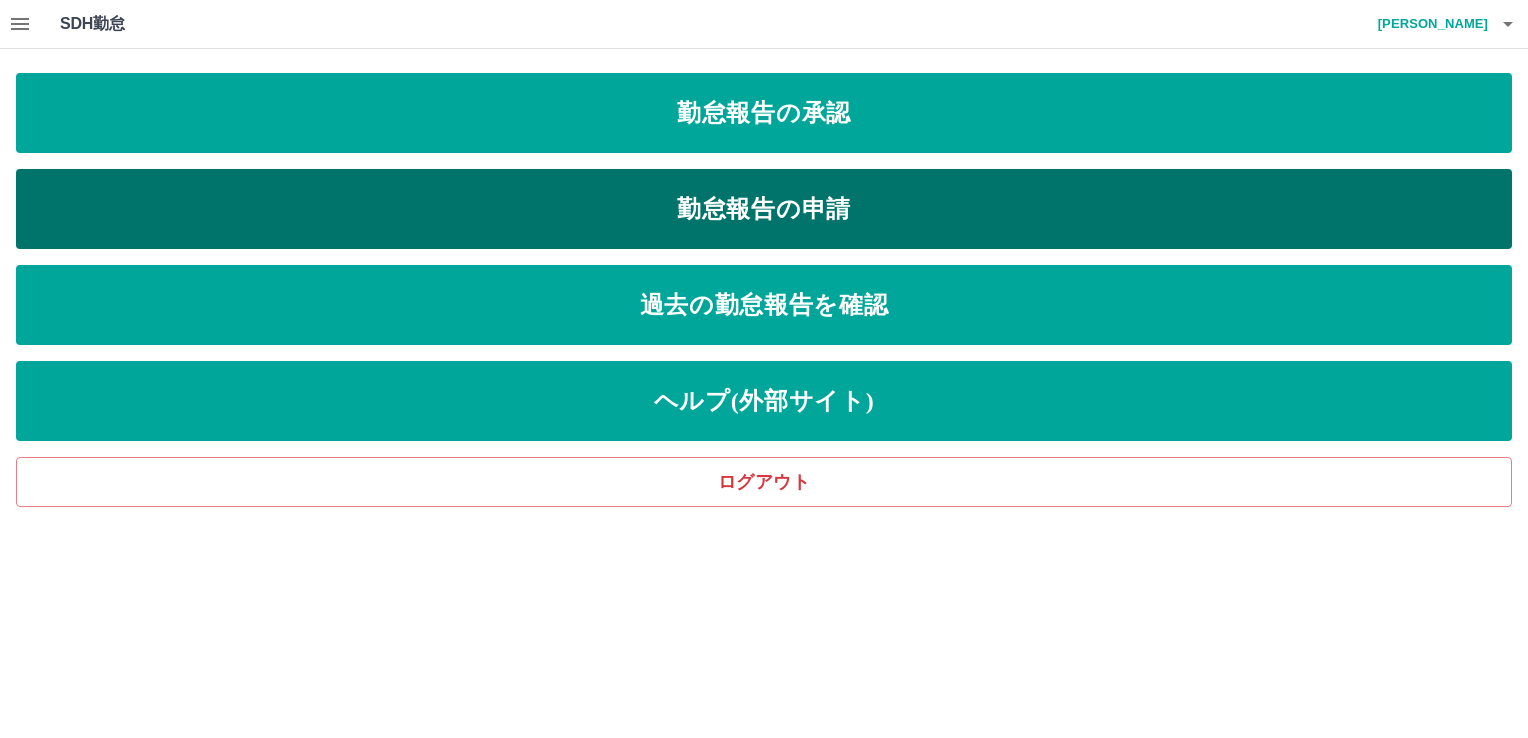 click on "勤怠報告の申請" at bounding box center (764, 209) 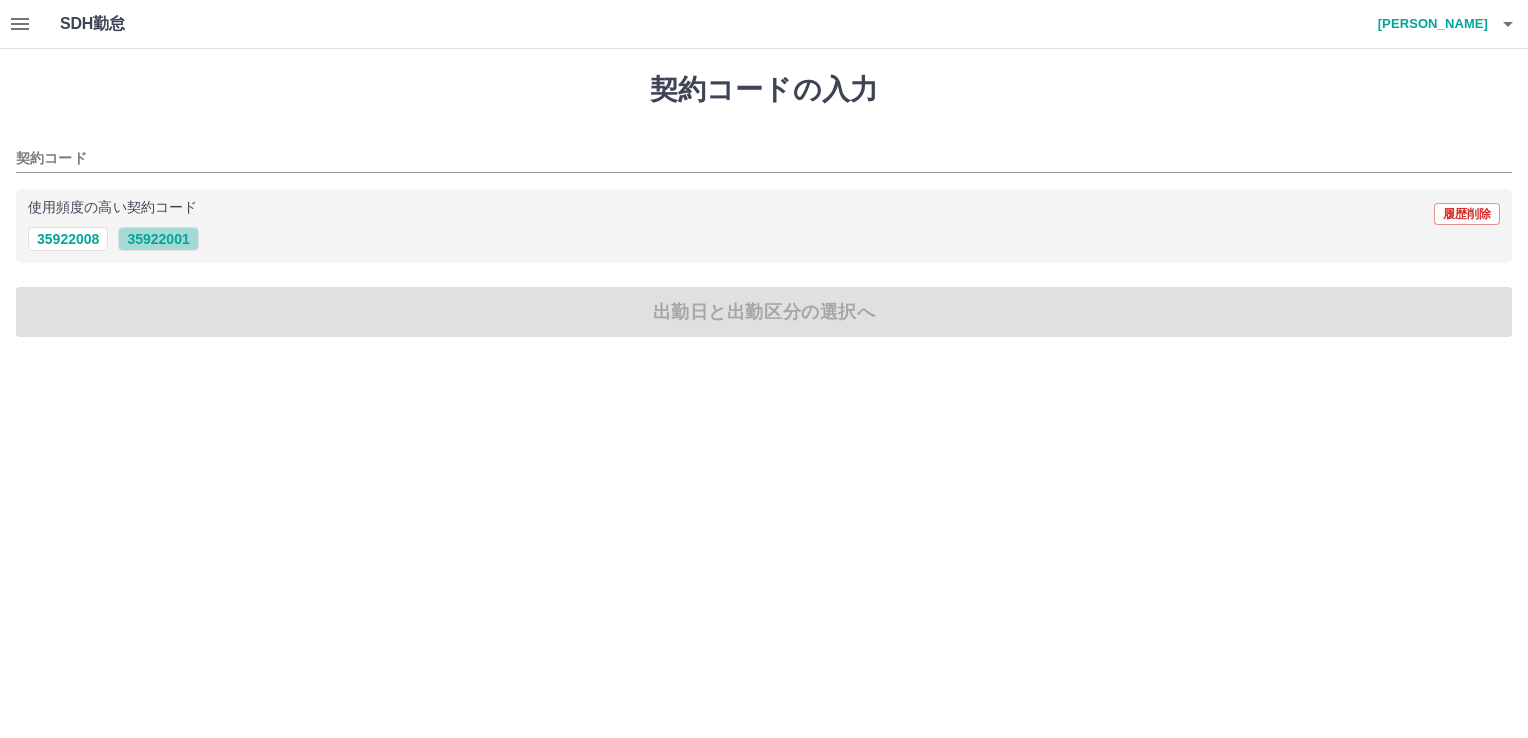 click on "35922001" at bounding box center [158, 239] 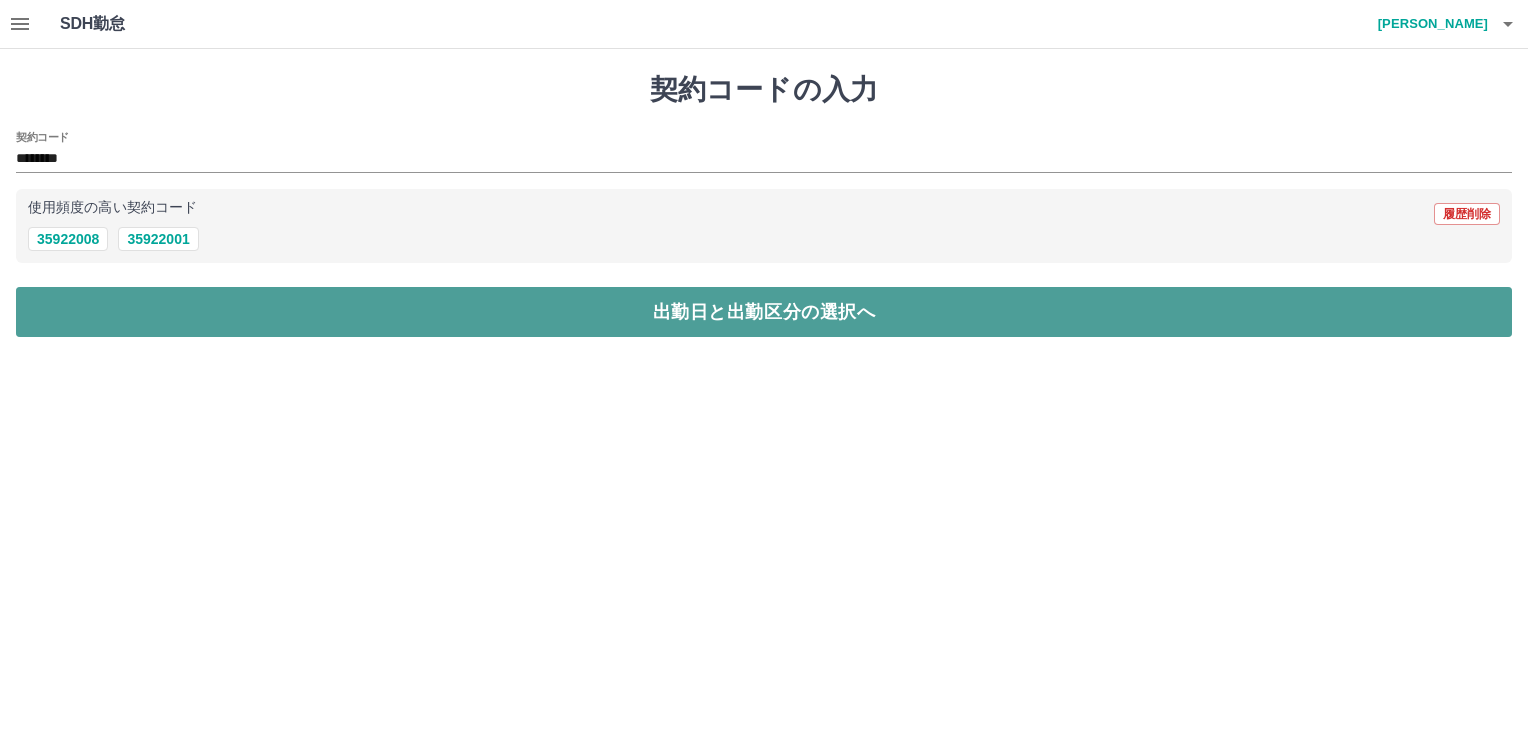 click on "出勤日と出勤区分の選択へ" at bounding box center (764, 312) 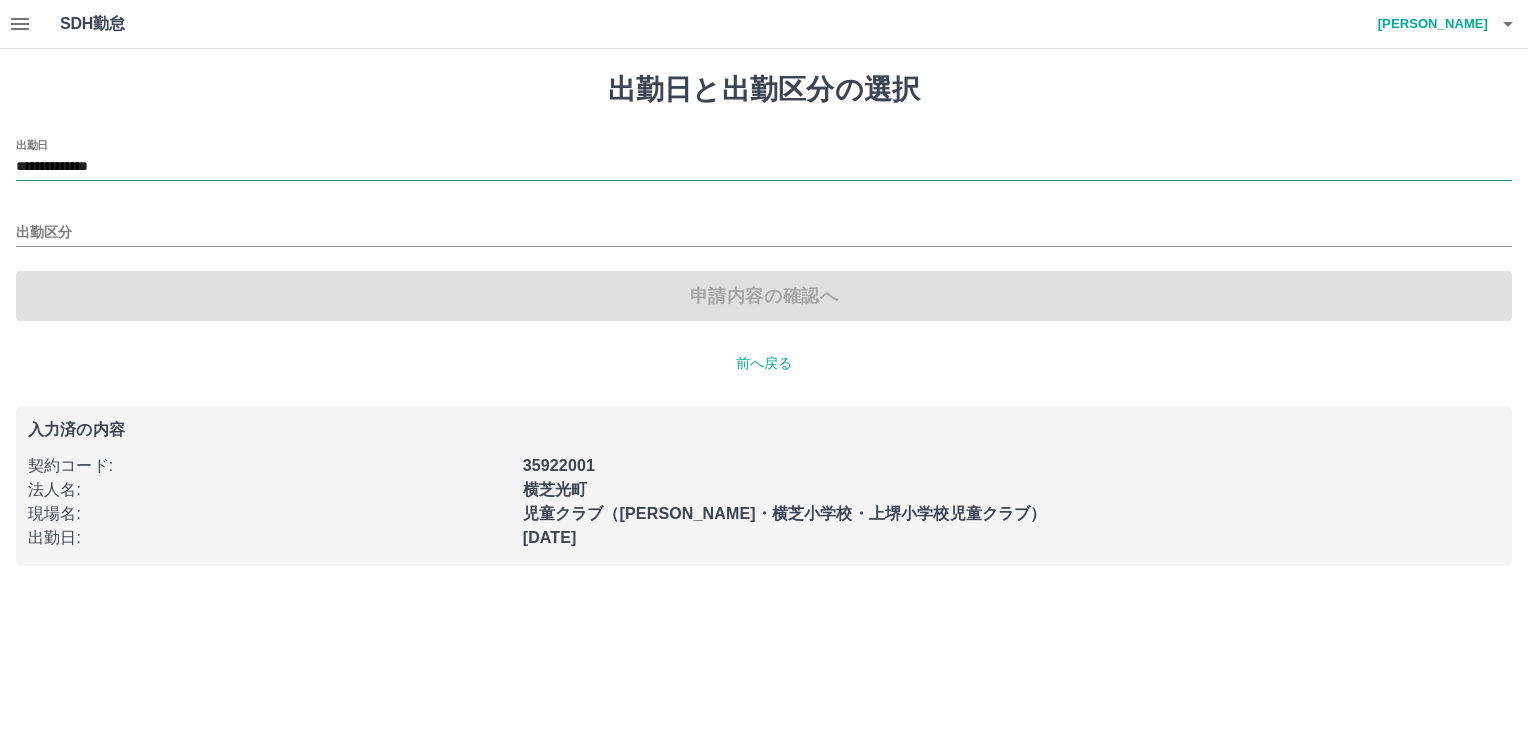 click on "**********" at bounding box center (764, 167) 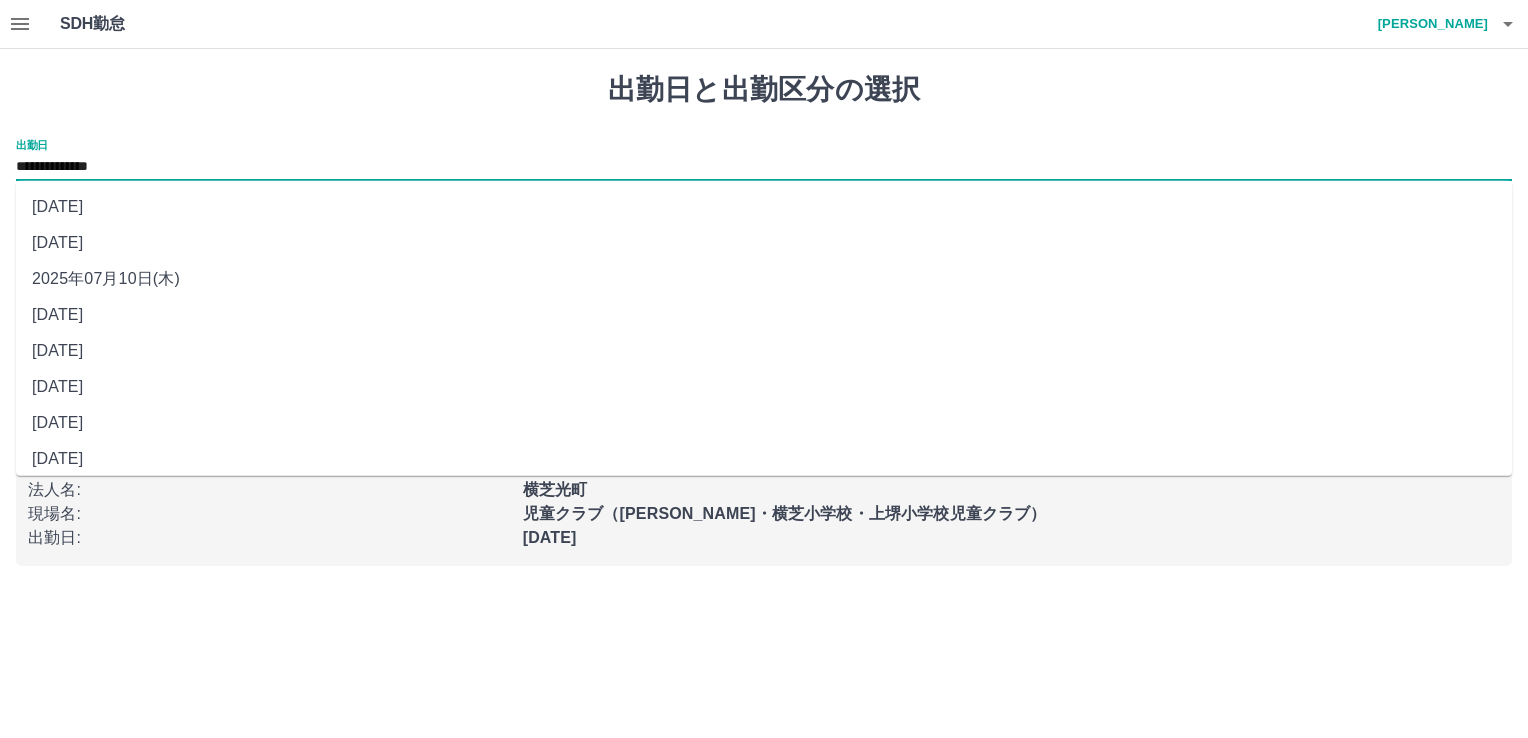 drag, startPoint x: 140, startPoint y: 163, endPoint x: 124, endPoint y: 282, distance: 120.070816 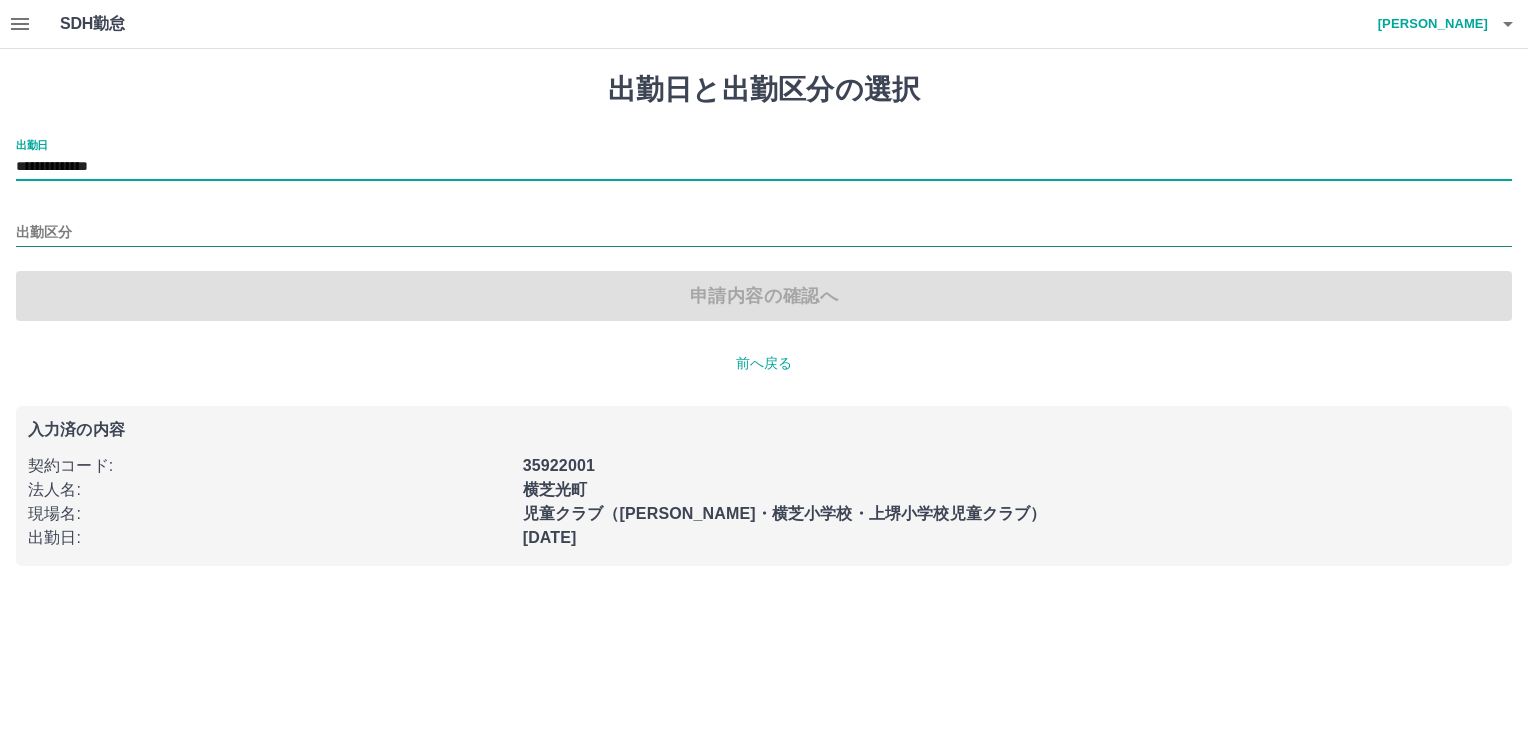 click on "出勤区分" at bounding box center [764, 233] 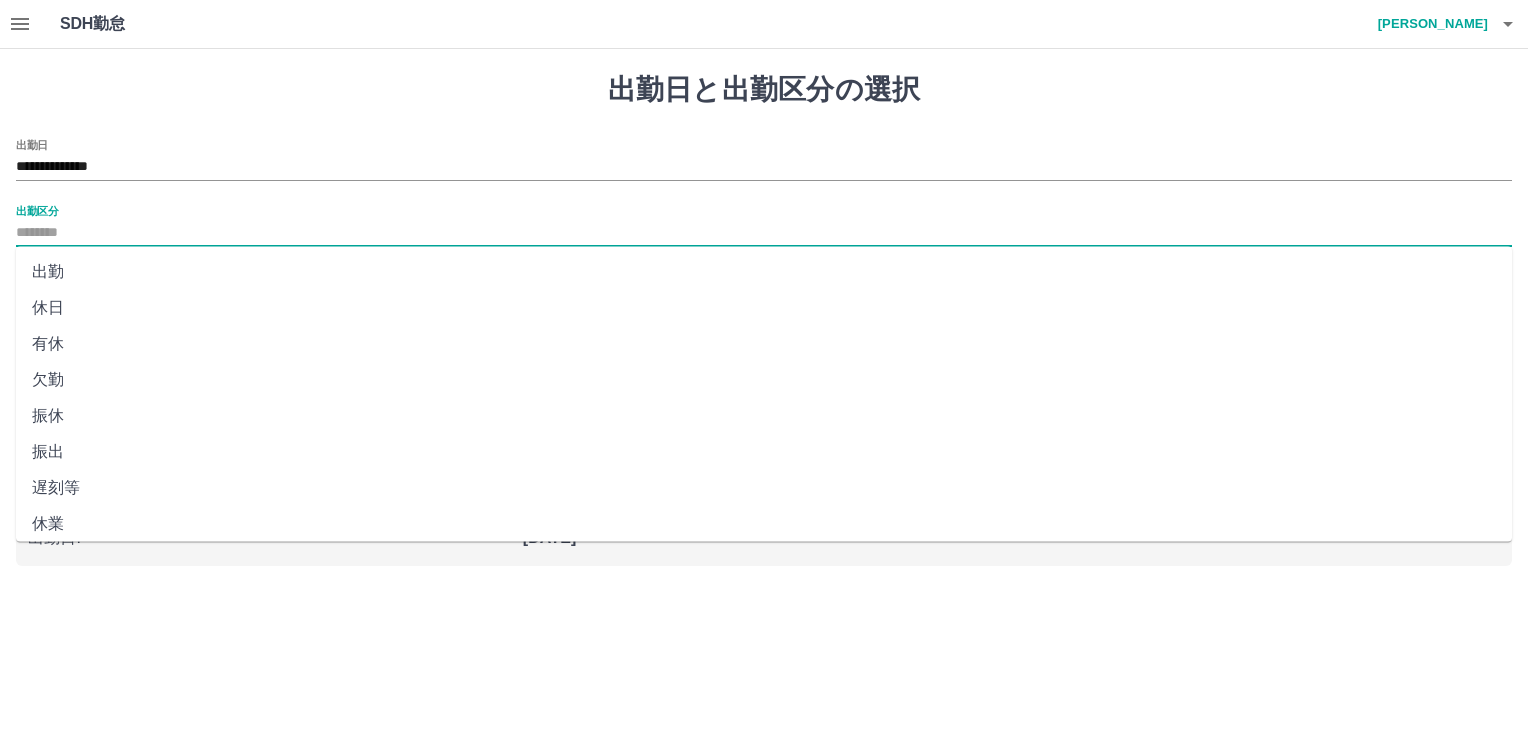 click on "出勤" at bounding box center [764, 272] 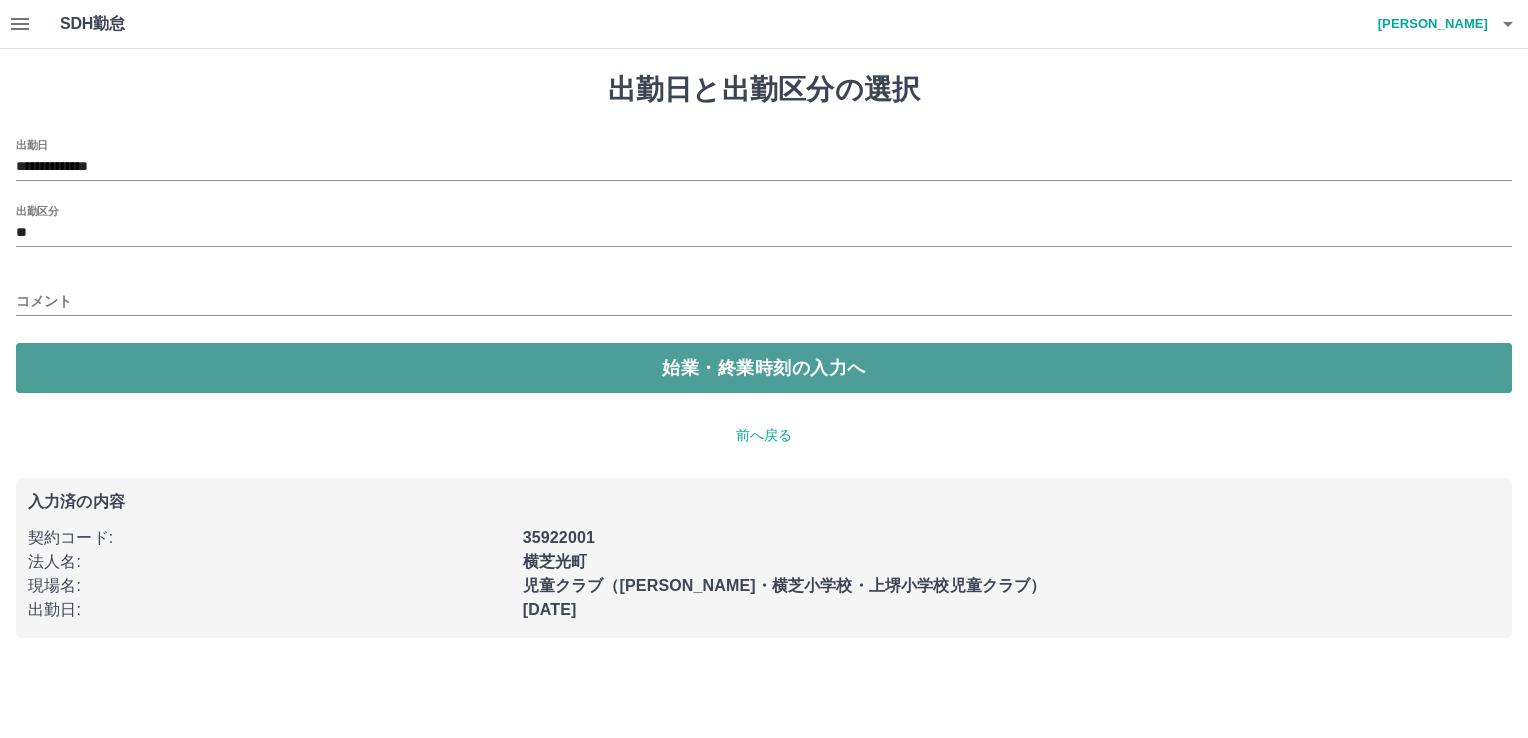click on "始業・終業時刻の入力へ" at bounding box center [764, 368] 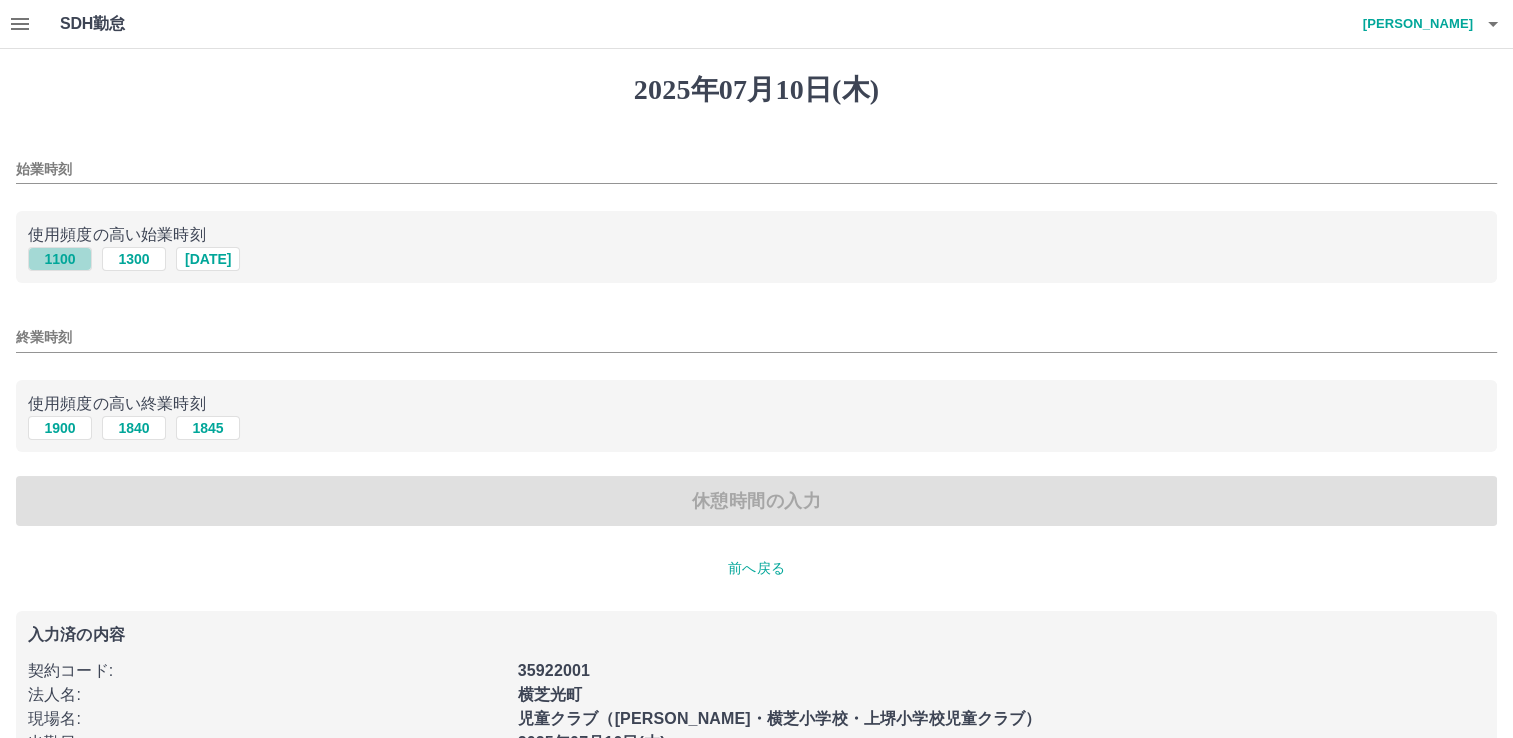 click on "1100" at bounding box center (60, 259) 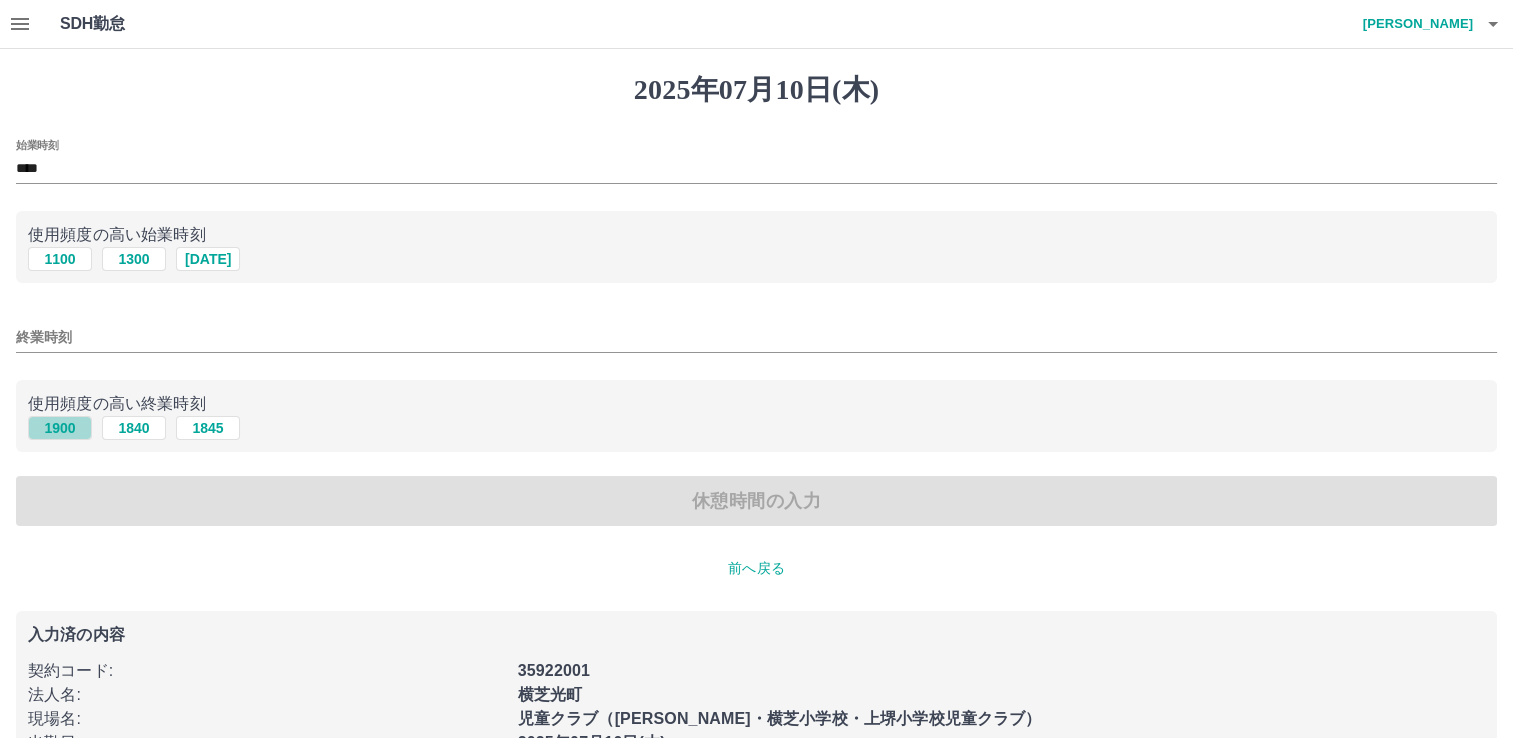 click on "1900" at bounding box center [60, 428] 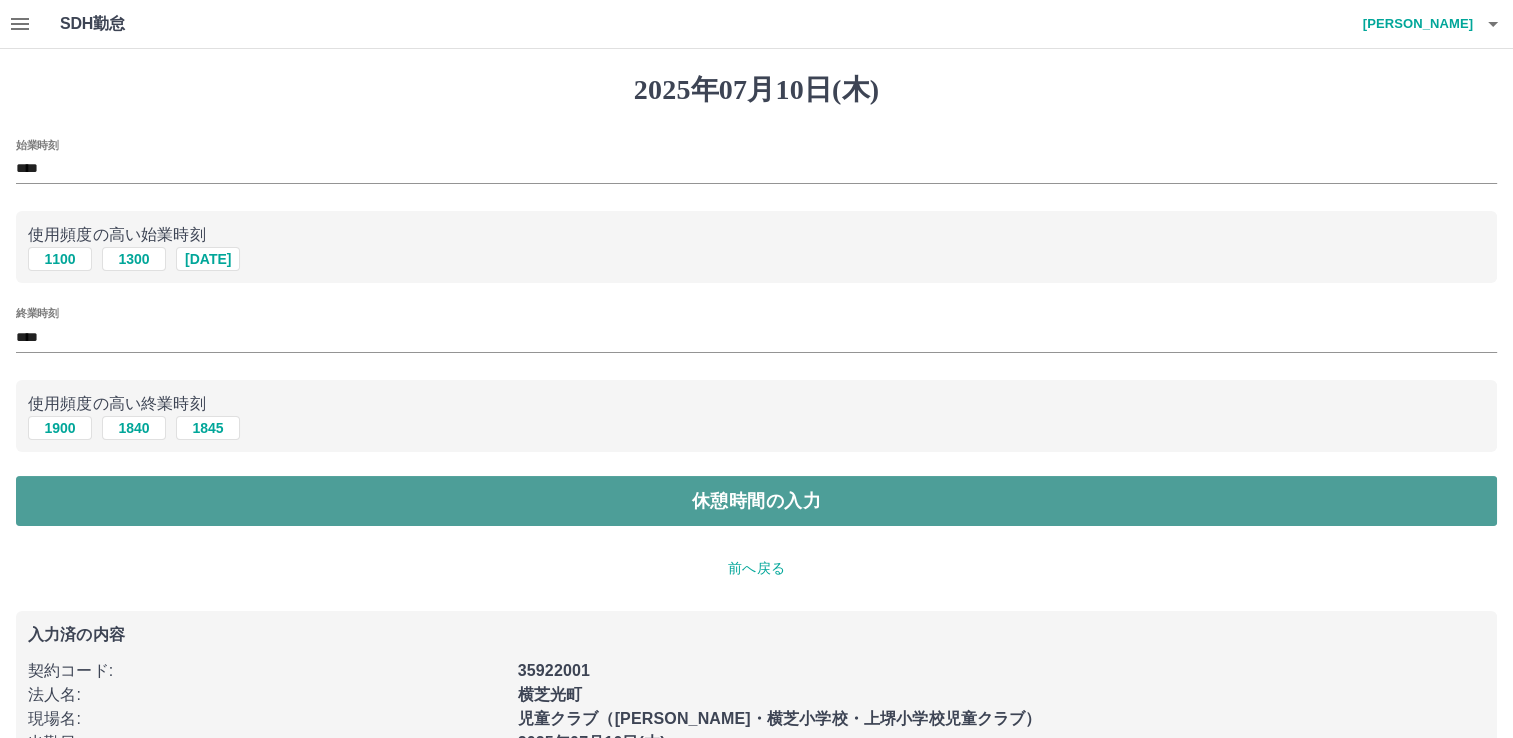 click on "休憩時間の入力" at bounding box center (756, 501) 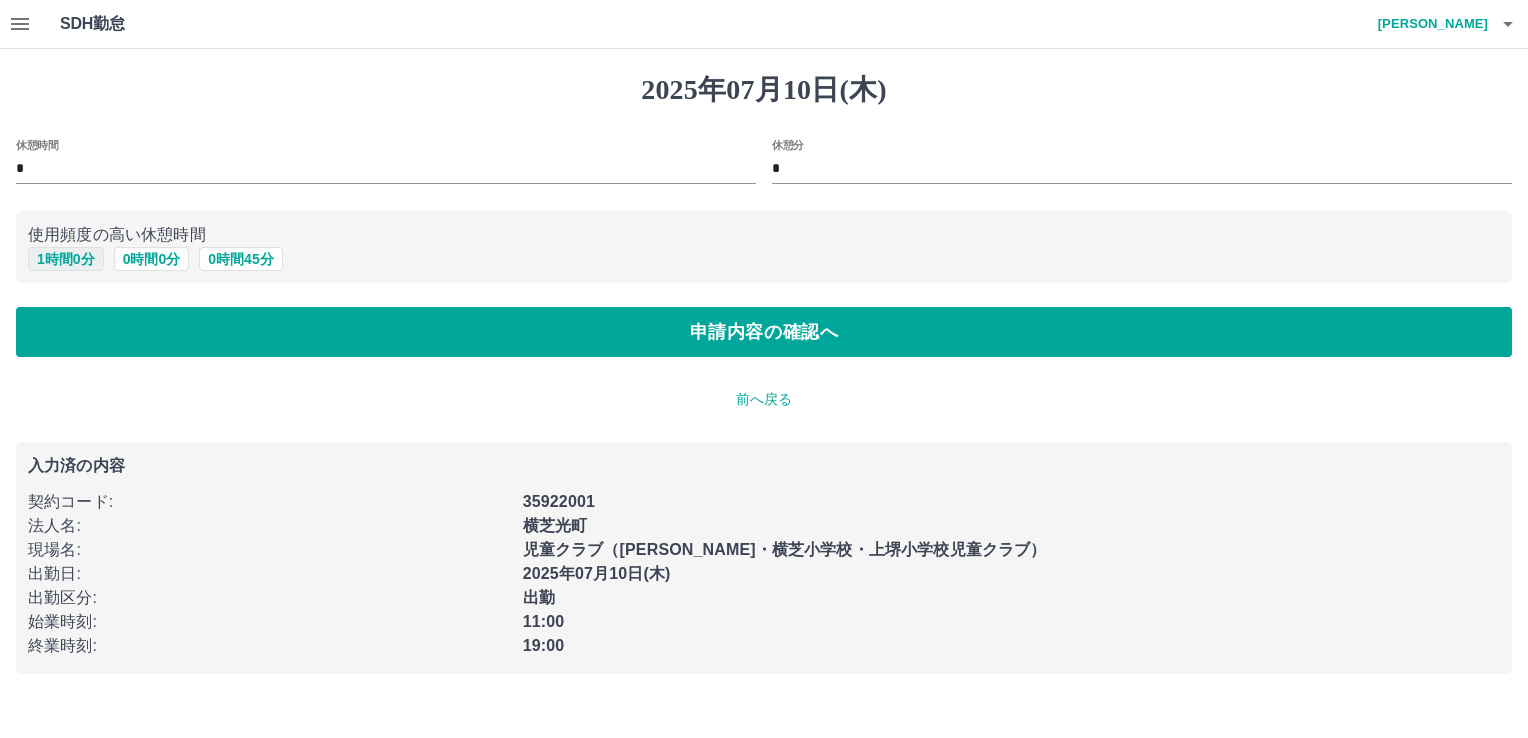 click on "1 時間 0 分" at bounding box center (66, 259) 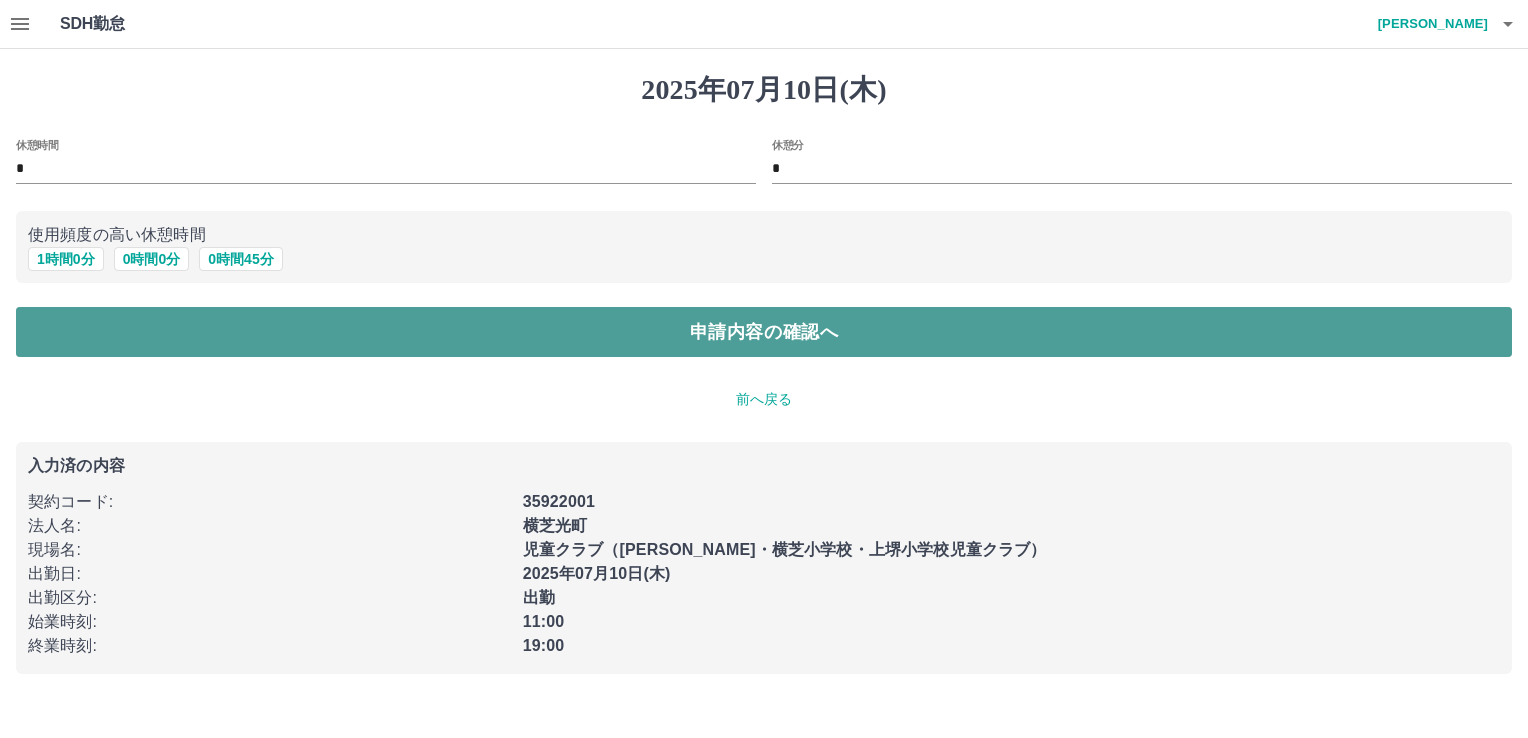 click on "申請内容の確認へ" at bounding box center (764, 332) 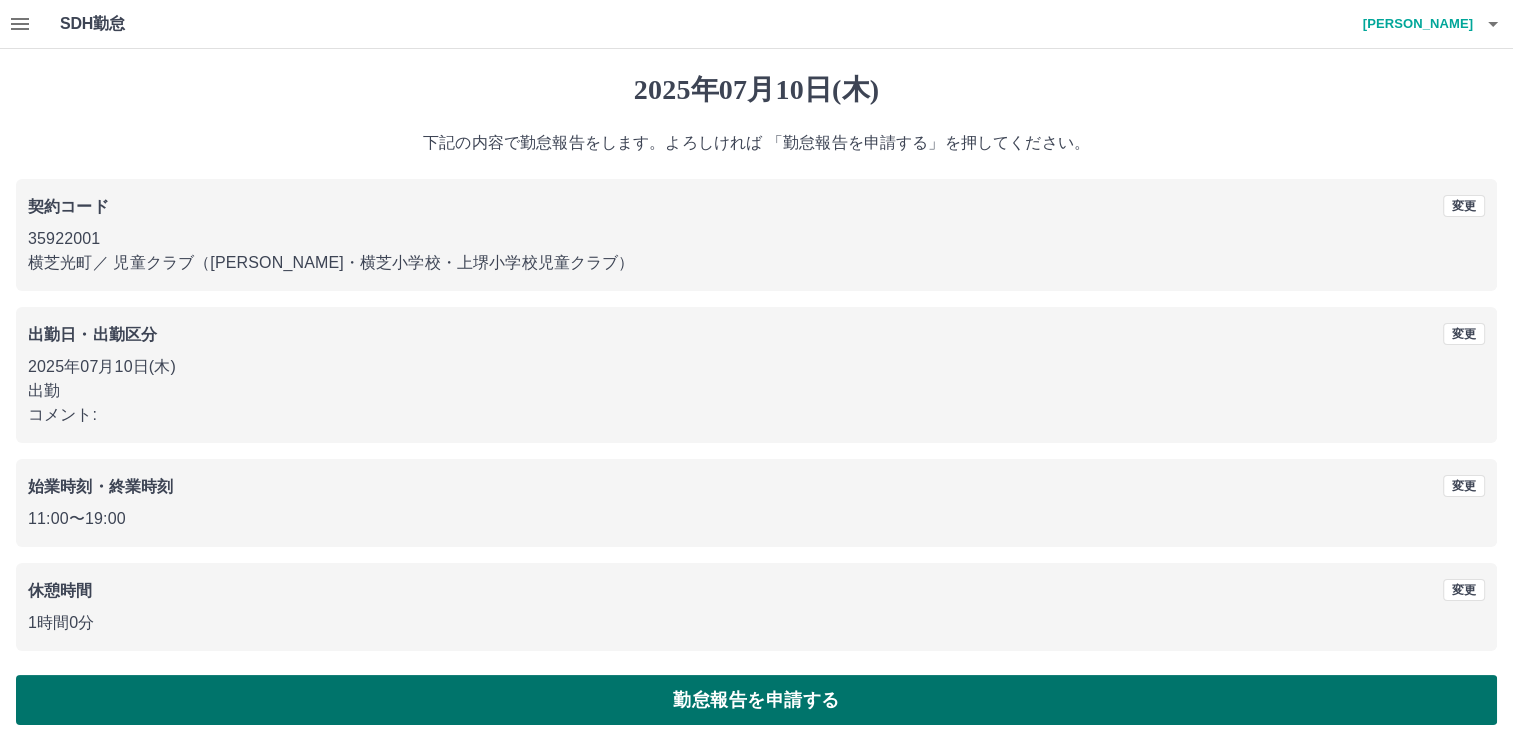 click on "勤怠報告を申請する" at bounding box center (756, 700) 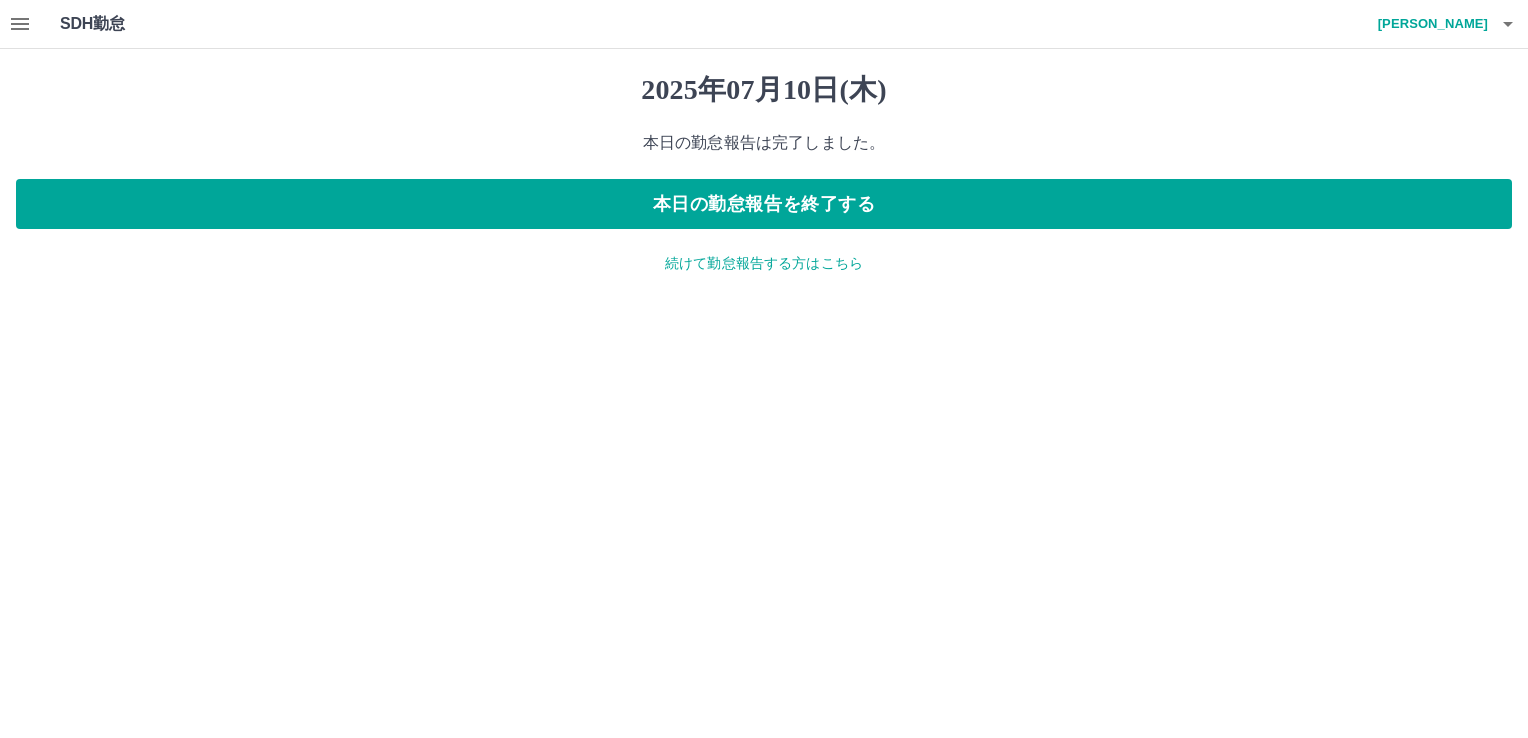 click 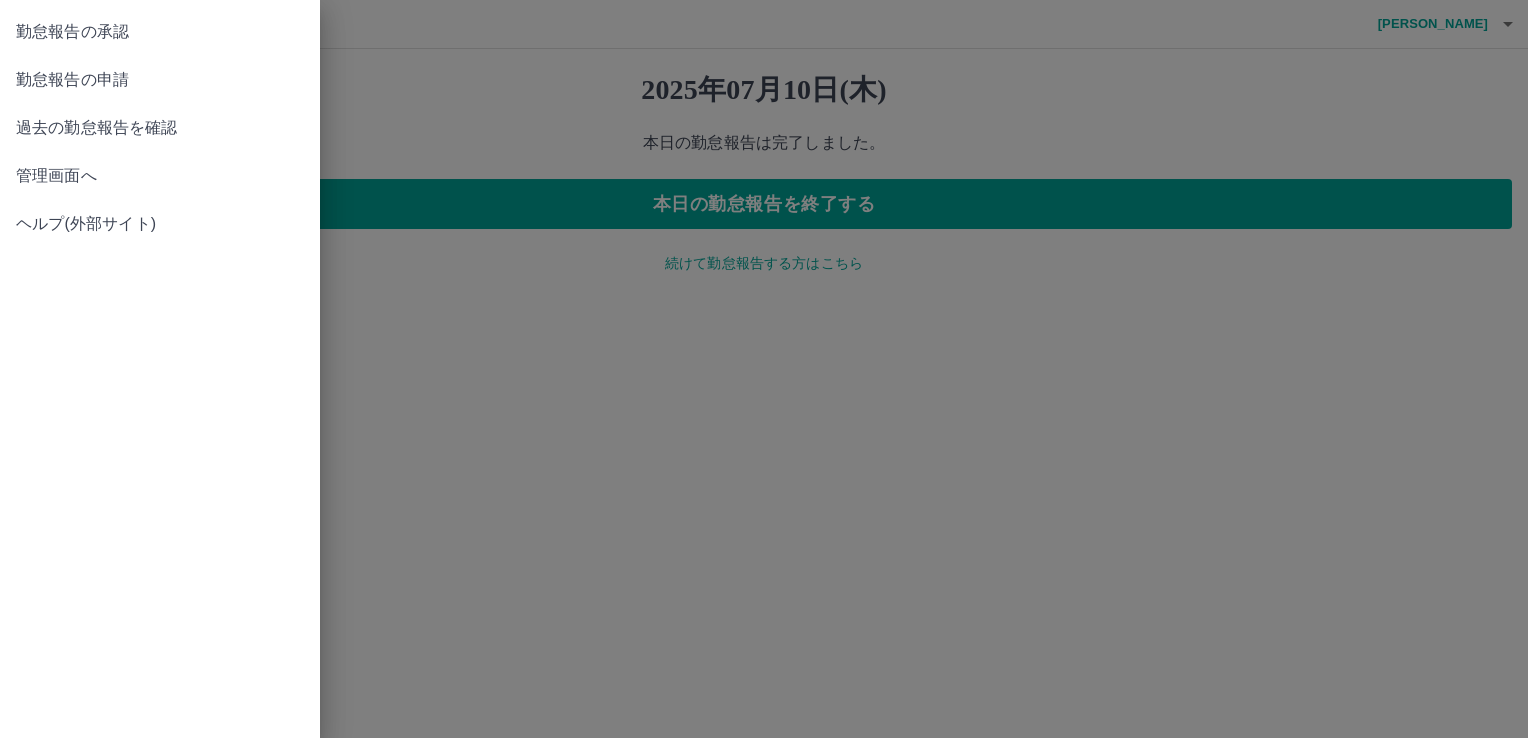 click on "勤怠報告の承認" at bounding box center (160, 32) 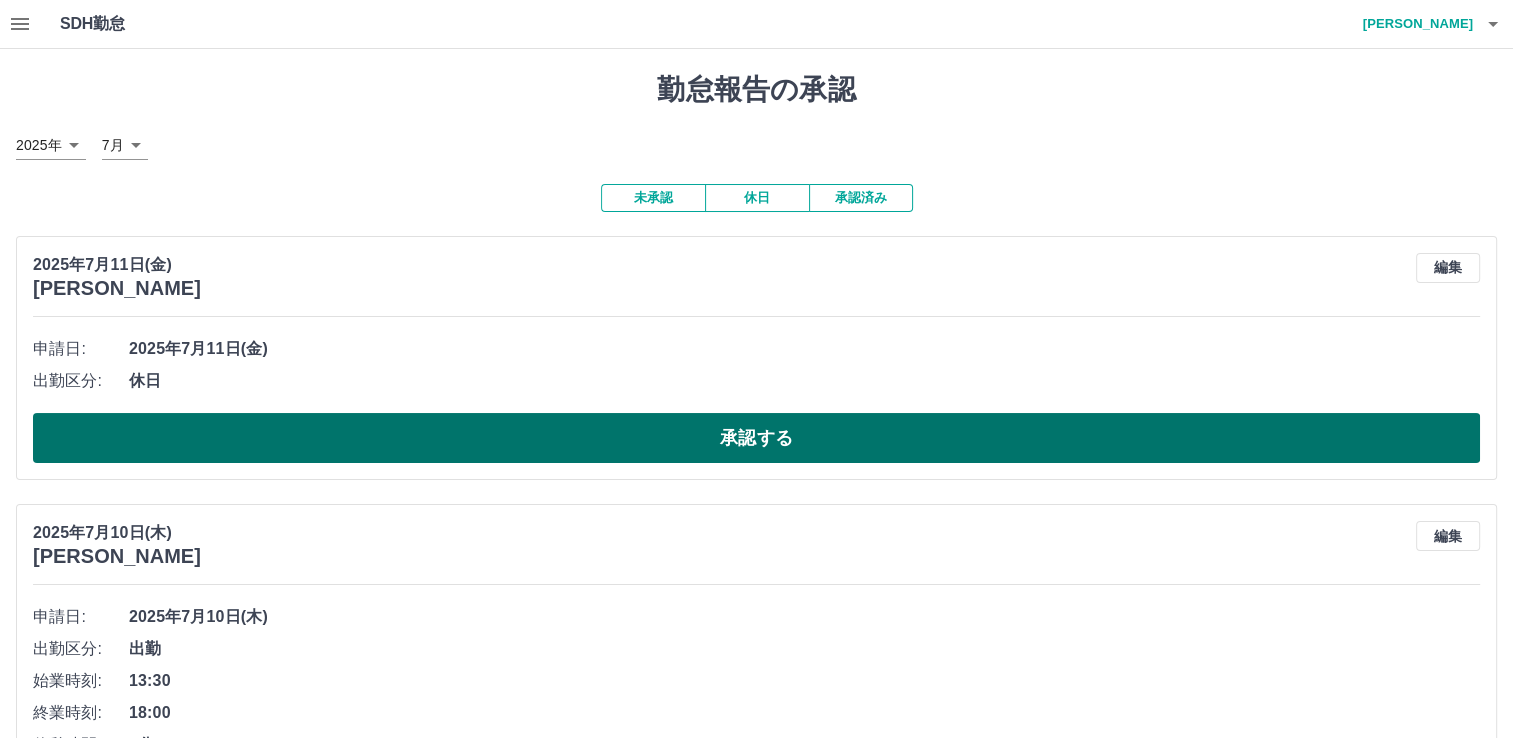 click on "承認する" at bounding box center (756, 438) 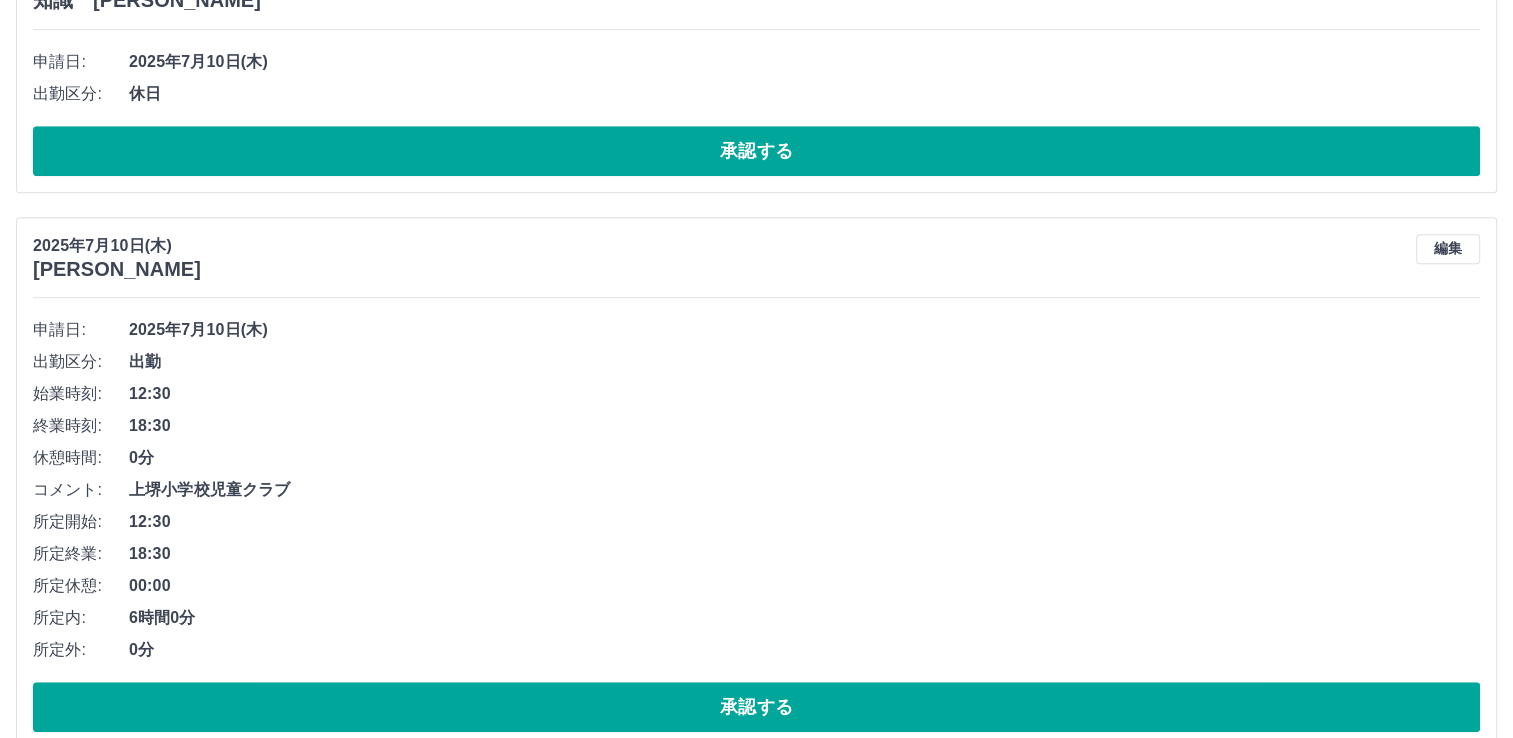 scroll, scrollTop: 1500, scrollLeft: 0, axis: vertical 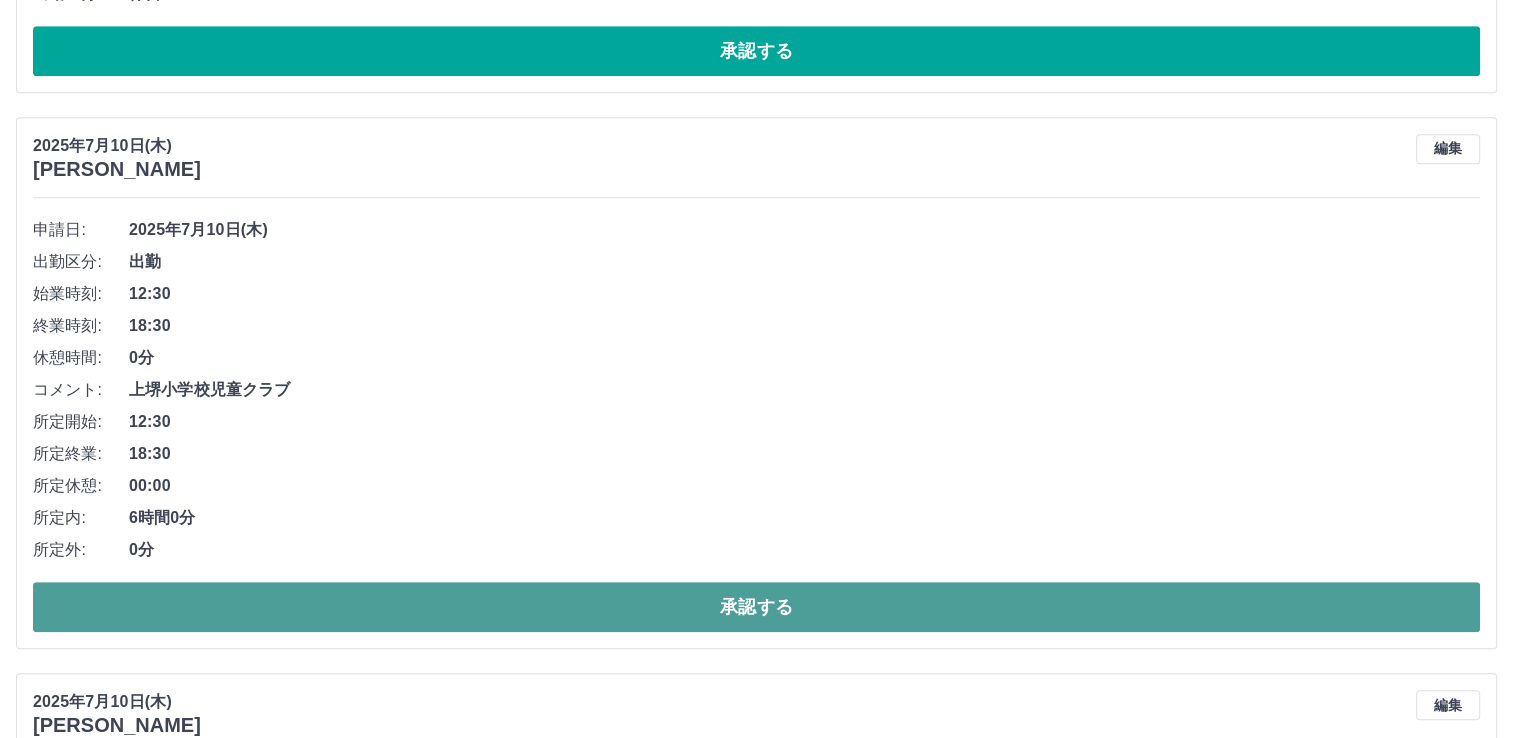 click on "承認する" at bounding box center (756, 607) 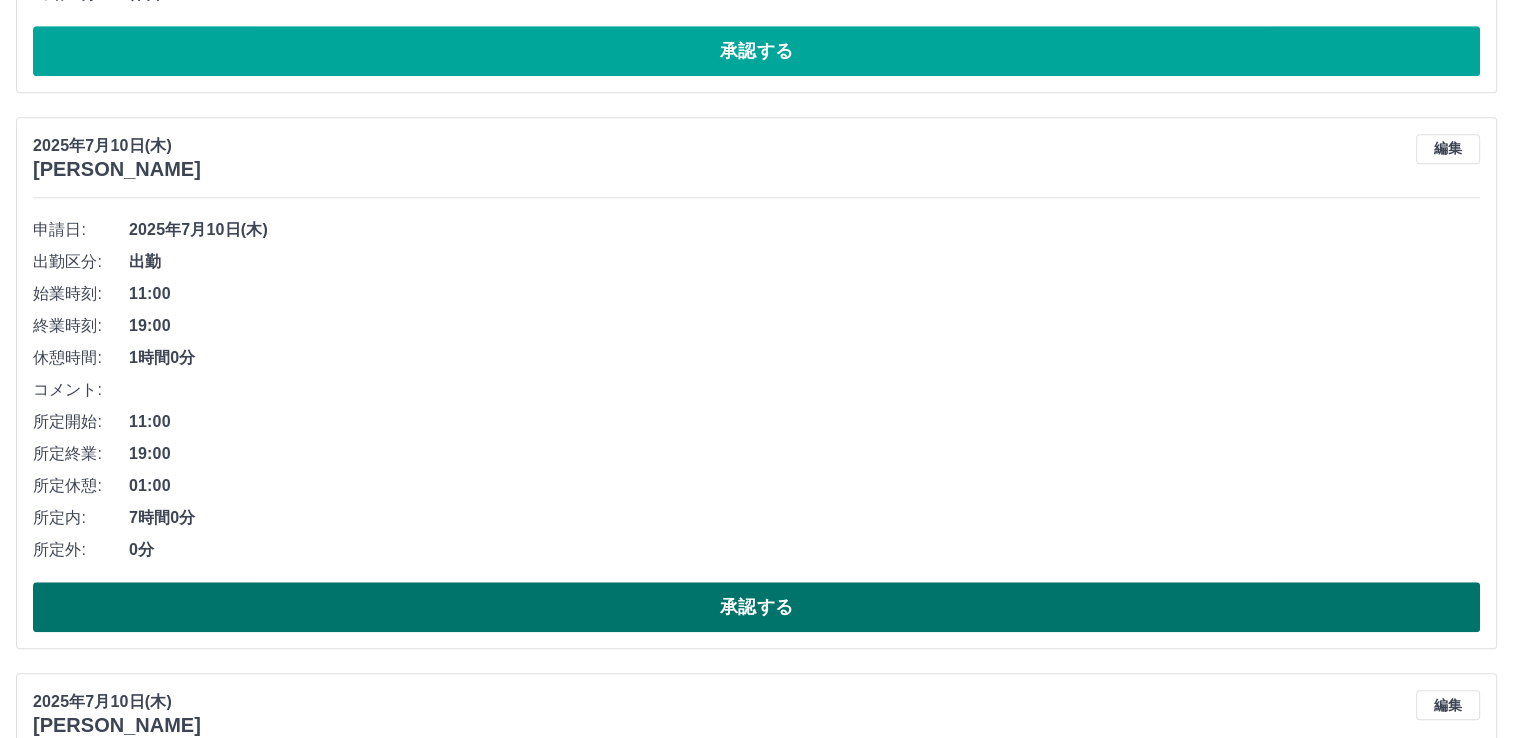 click on "承認する" at bounding box center [756, 607] 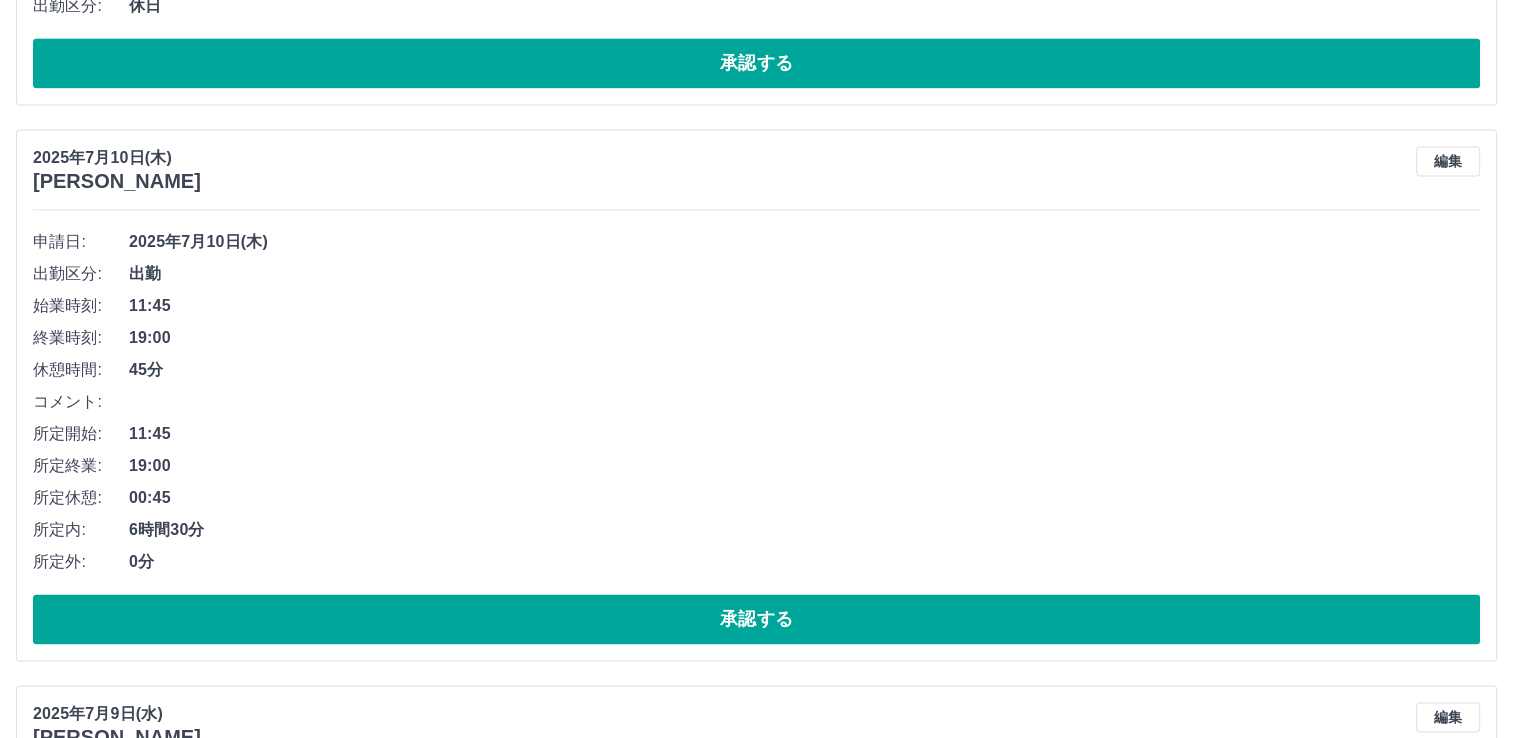 scroll, scrollTop: 3000, scrollLeft: 0, axis: vertical 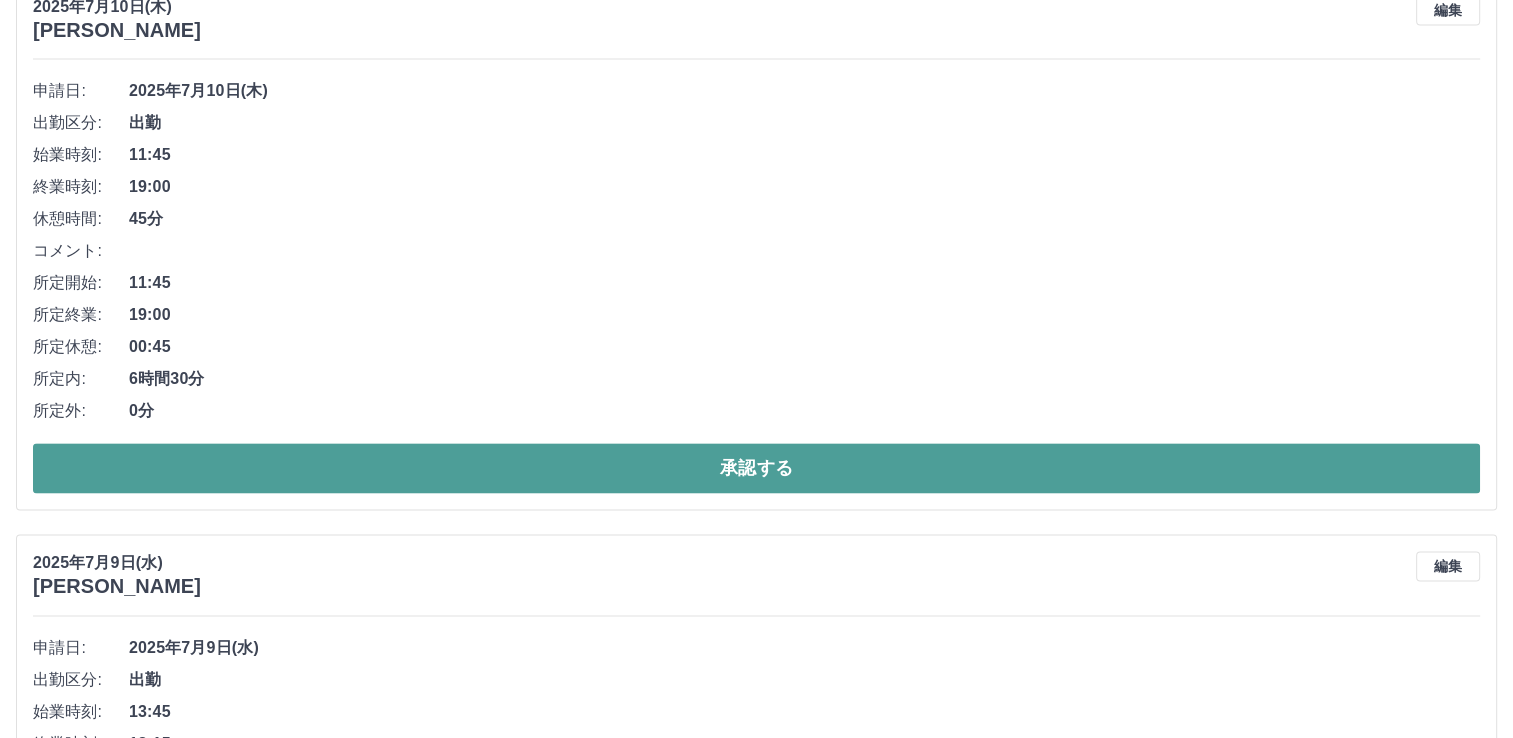 click on "承認する" at bounding box center [756, 468] 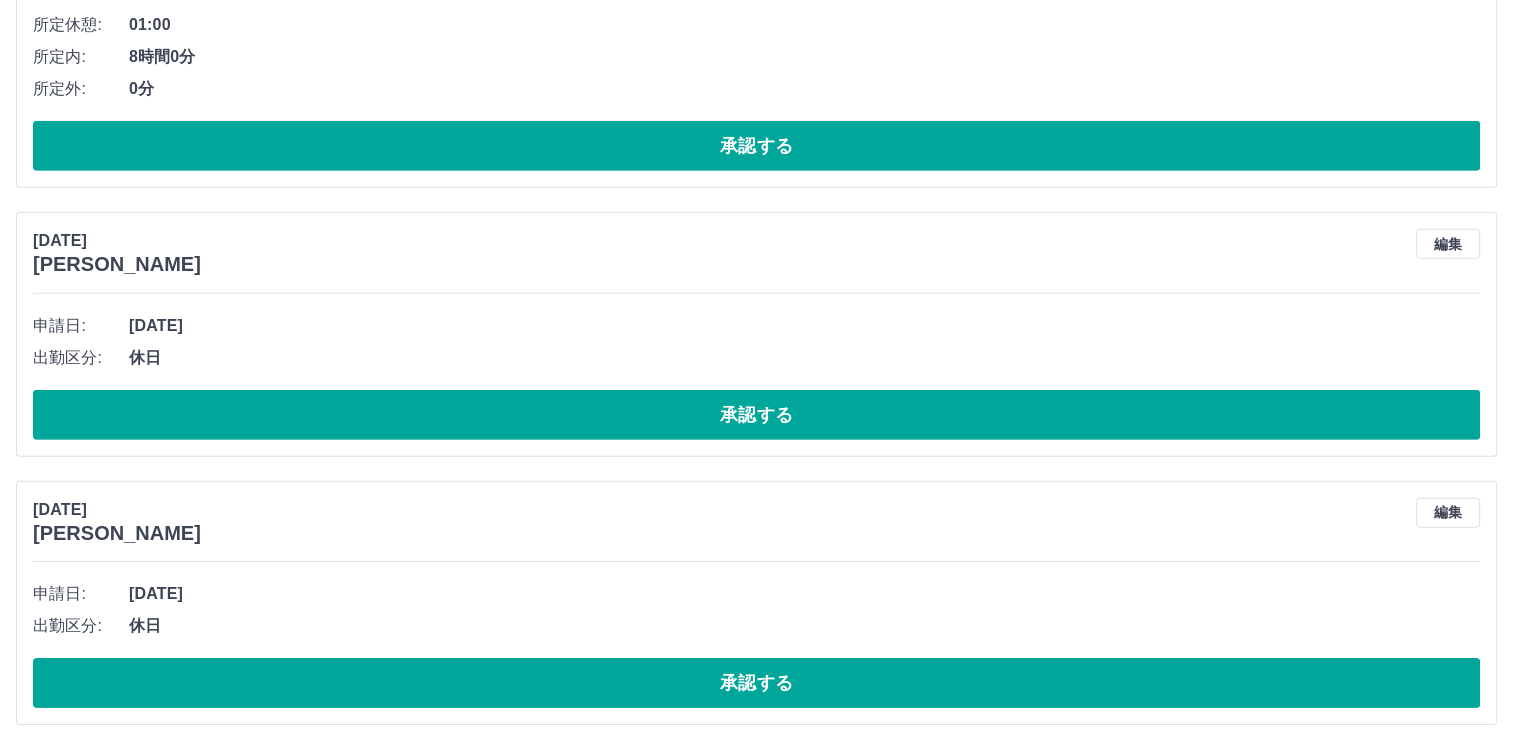 scroll, scrollTop: 6085, scrollLeft: 0, axis: vertical 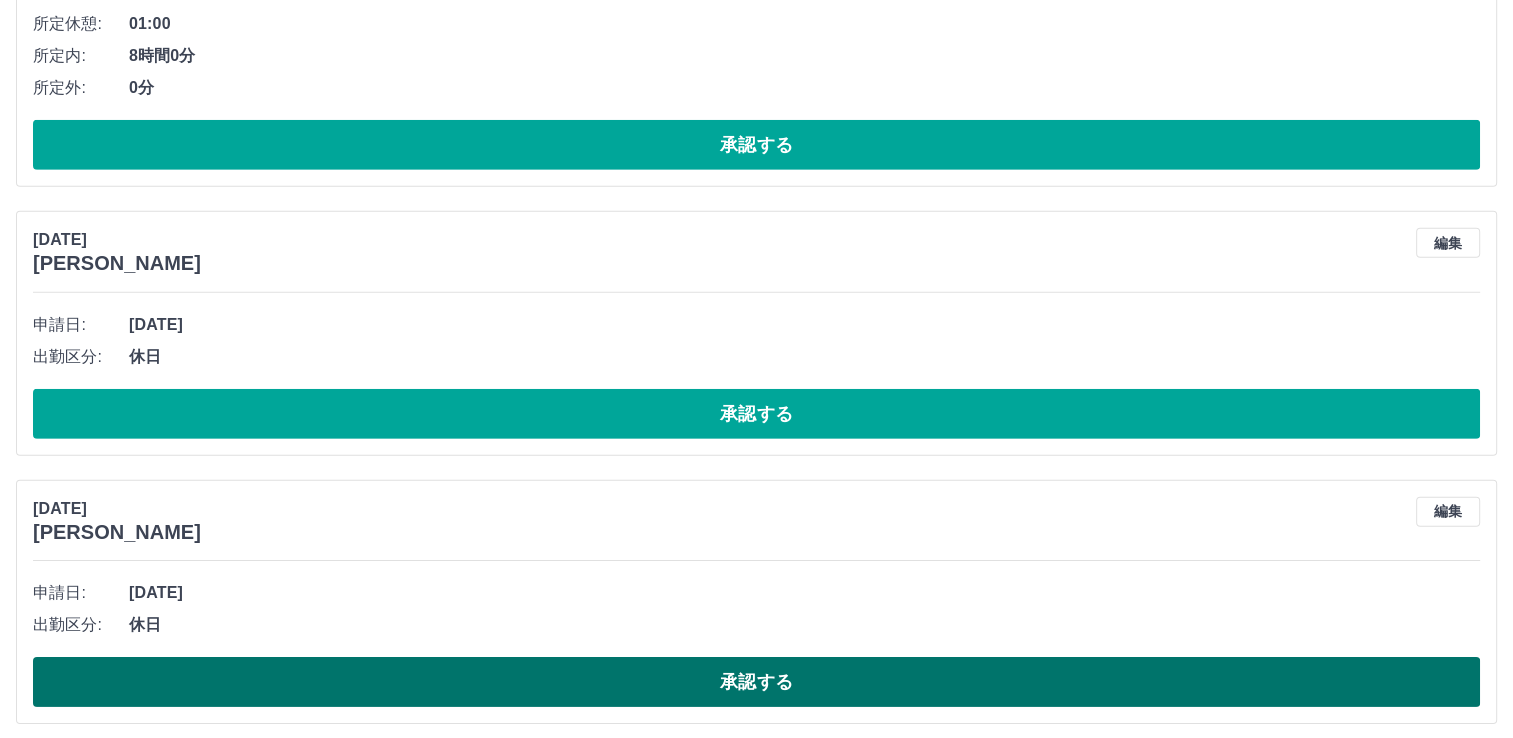 click on "承認する" at bounding box center [756, 682] 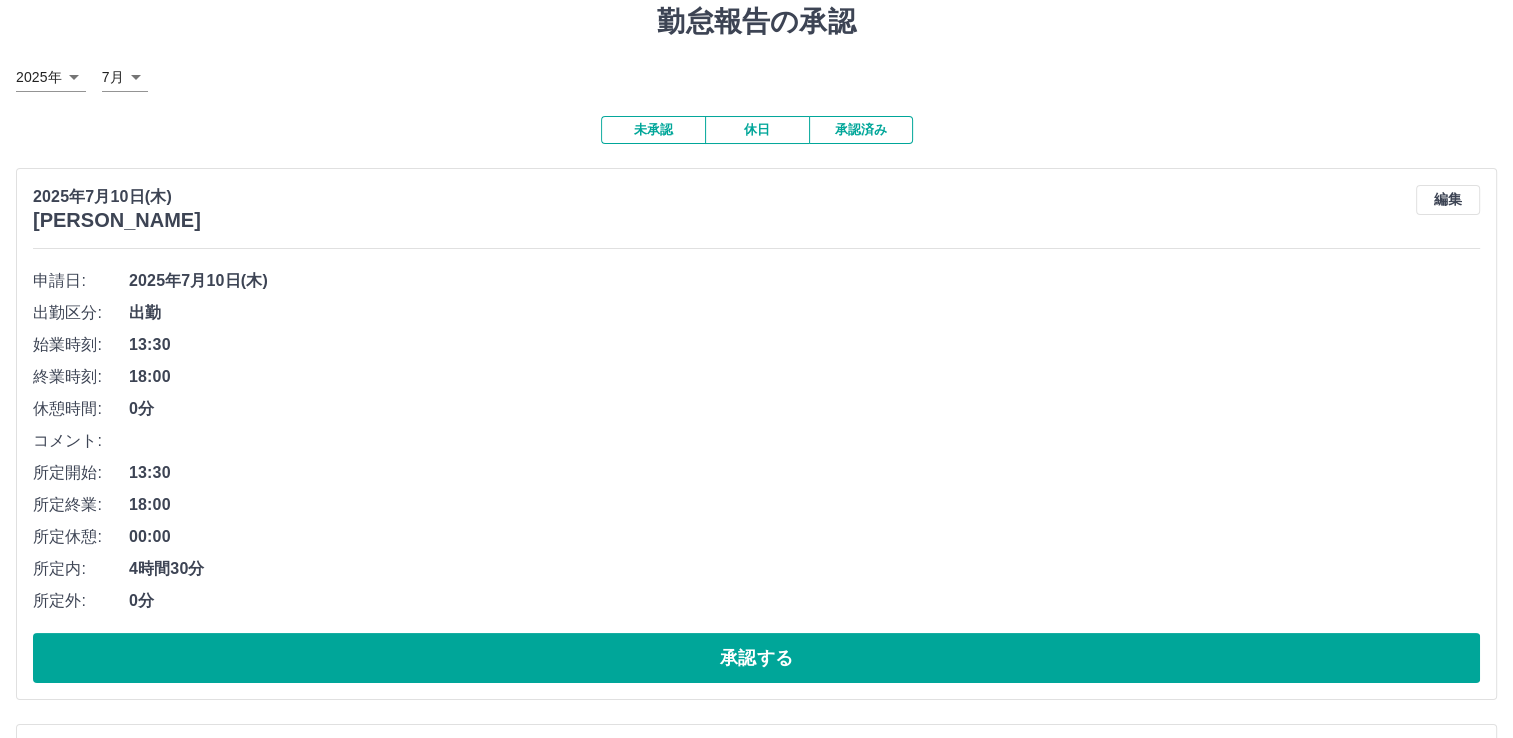 scroll, scrollTop: 0, scrollLeft: 0, axis: both 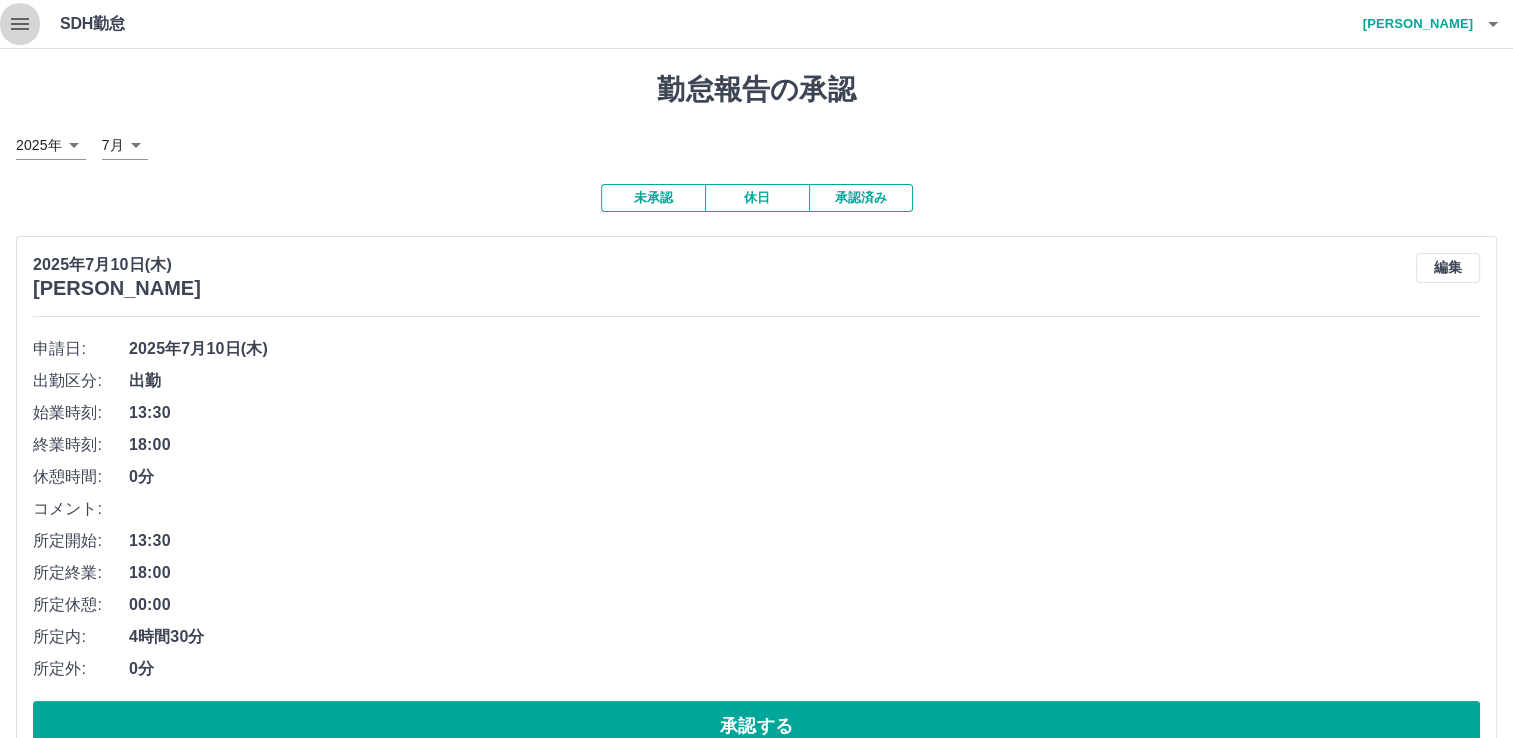 click 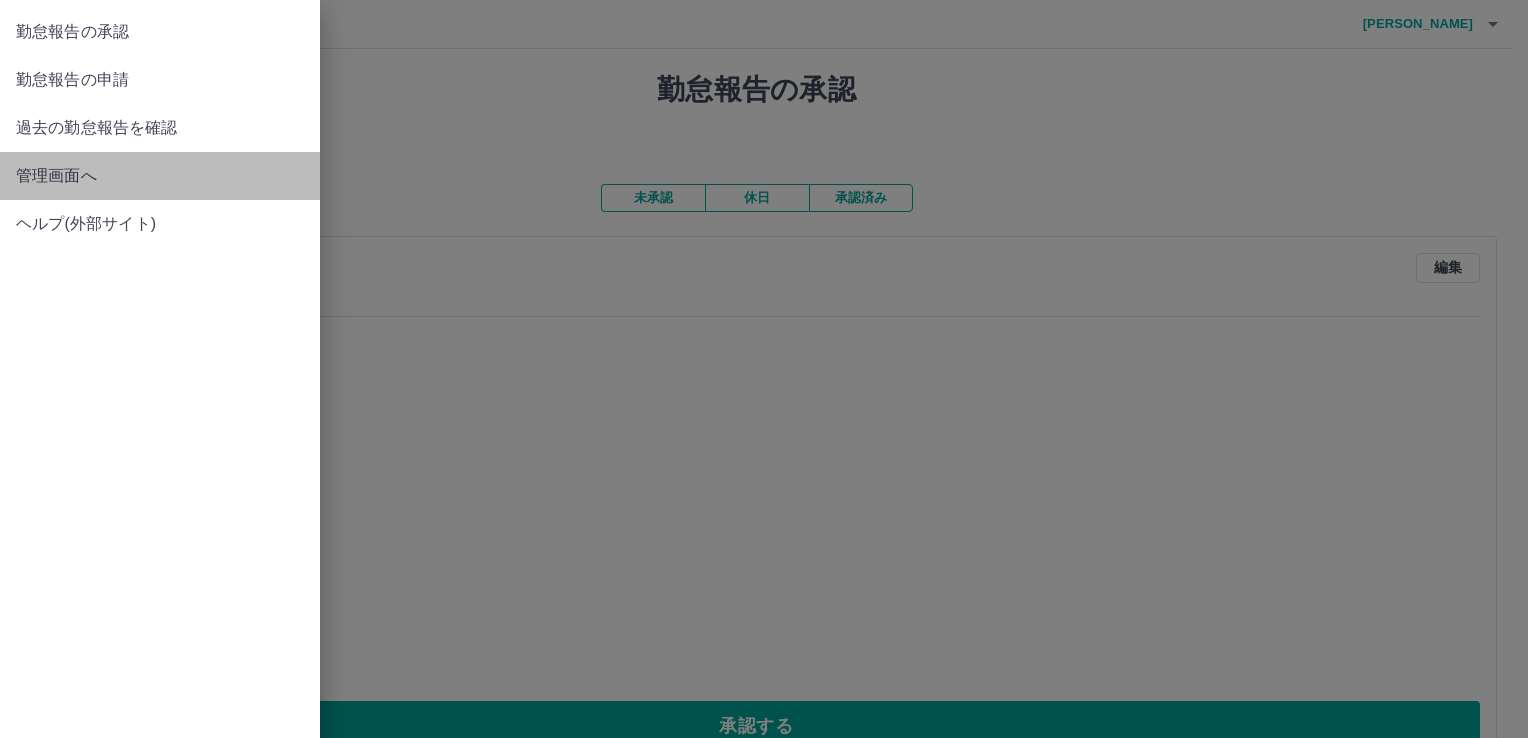 click on "管理画面へ" at bounding box center [160, 176] 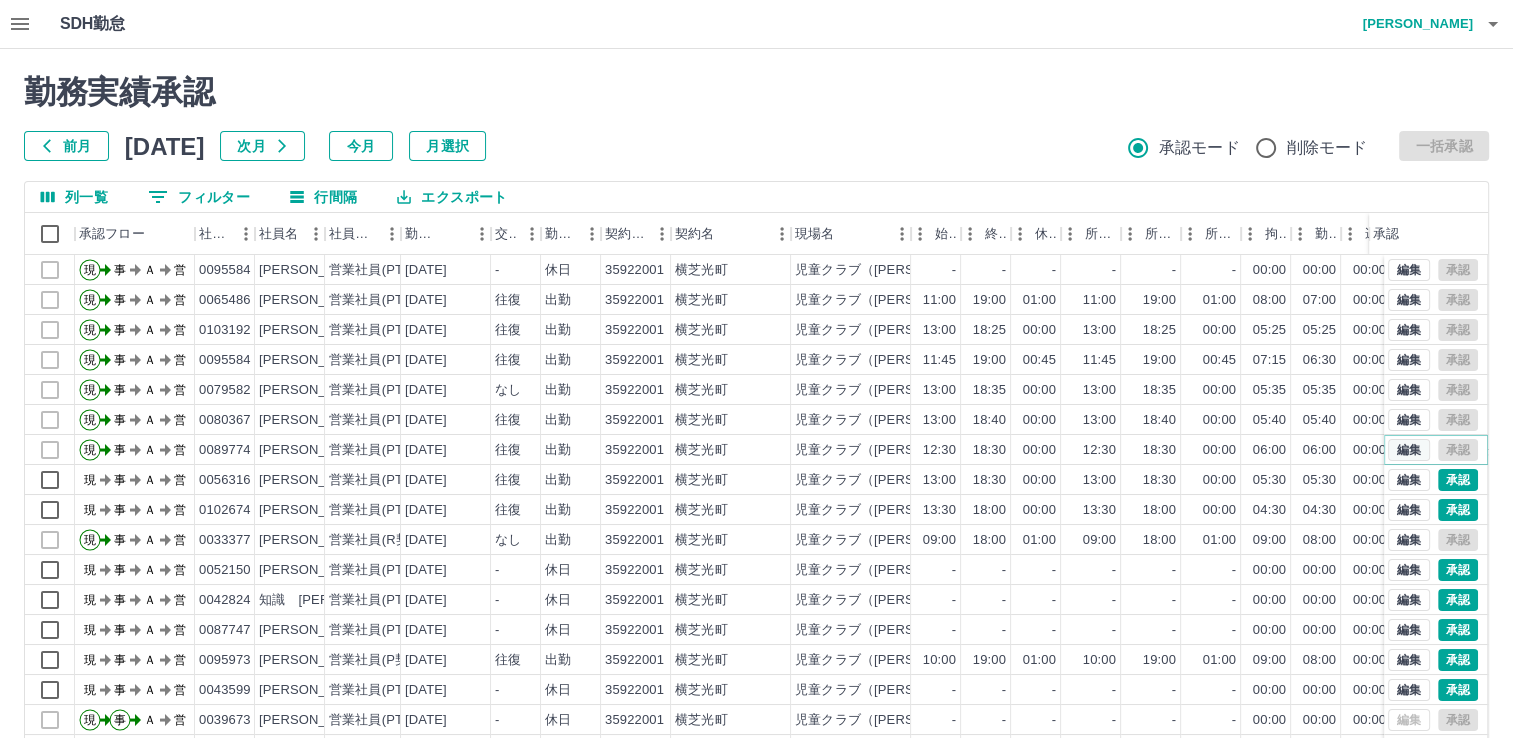click on "編集" at bounding box center (1409, 450) 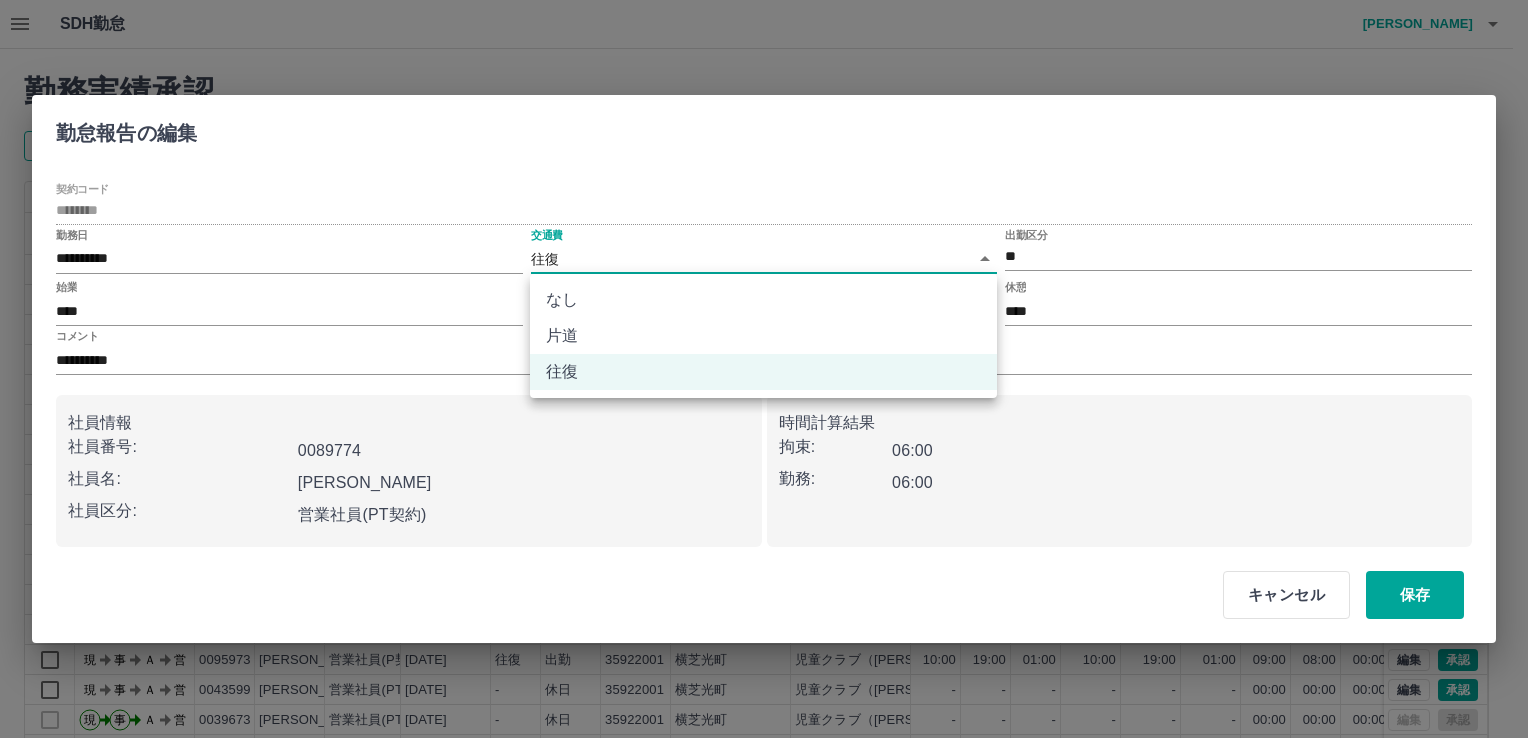 click on "SDH勤怠 實川　和子 勤務実績承認 前月 2025年07月 次月 今月 月選択 承認モード 削除モード 一括承認 列一覧 0 フィルター 行間隔 エクスポート 承認フロー 社員番号 社員名 社員区分 勤務日 交通費 勤務区分 契約コード 契約名 現場名 始業 終業 休憩 所定開始 所定終業 所定休憩 拘束 勤務 遅刻等 コメント ステータス 承認 現 事 Ａ 営 0095584 伊藤　千恵子 営業社員(PT契約) 2025-07-11  -  休日 35922001 横芝光町 児童クラブ（ひかり・横芝小学校・上堺小学校児童クラブ） - - - - - - 00:00 00:00 00:00 事務担当者承認待 現 事 Ａ 営 0065486 實川　和子 営業社員(PT契約) 2025-07-10 往復 出勤 35922001 横芝光町 児童クラブ（ひかり・横芝小学校・上堺小学校児童クラブ） 11:00 19:00 01:00 11:00 19:00 01:00 08:00 07:00 00:00 事務担当者承認待 現 事 Ａ 営 0103192 盛田　渚紗 営業社員(PT契約) 2025-07-10" at bounding box center (764, 422) 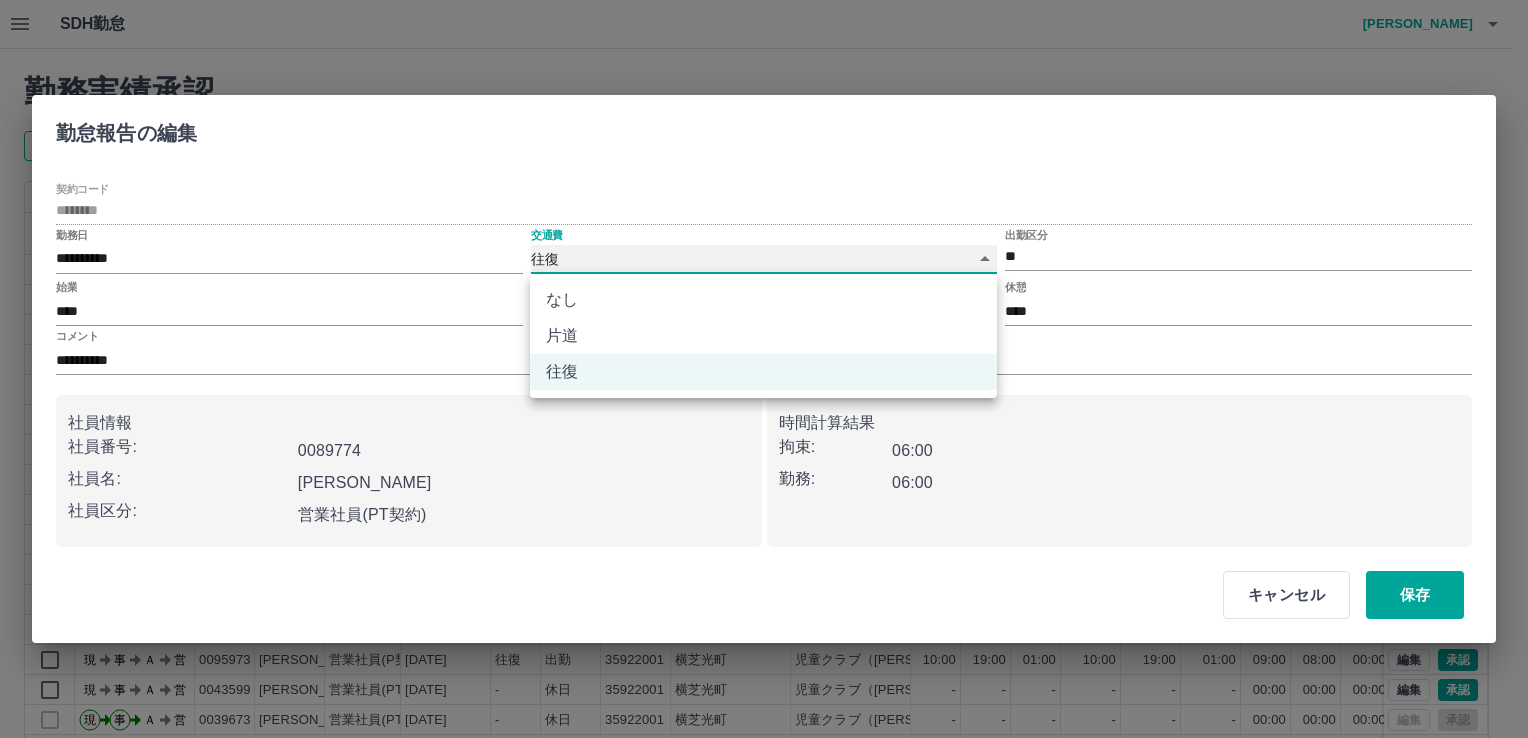 type on "****" 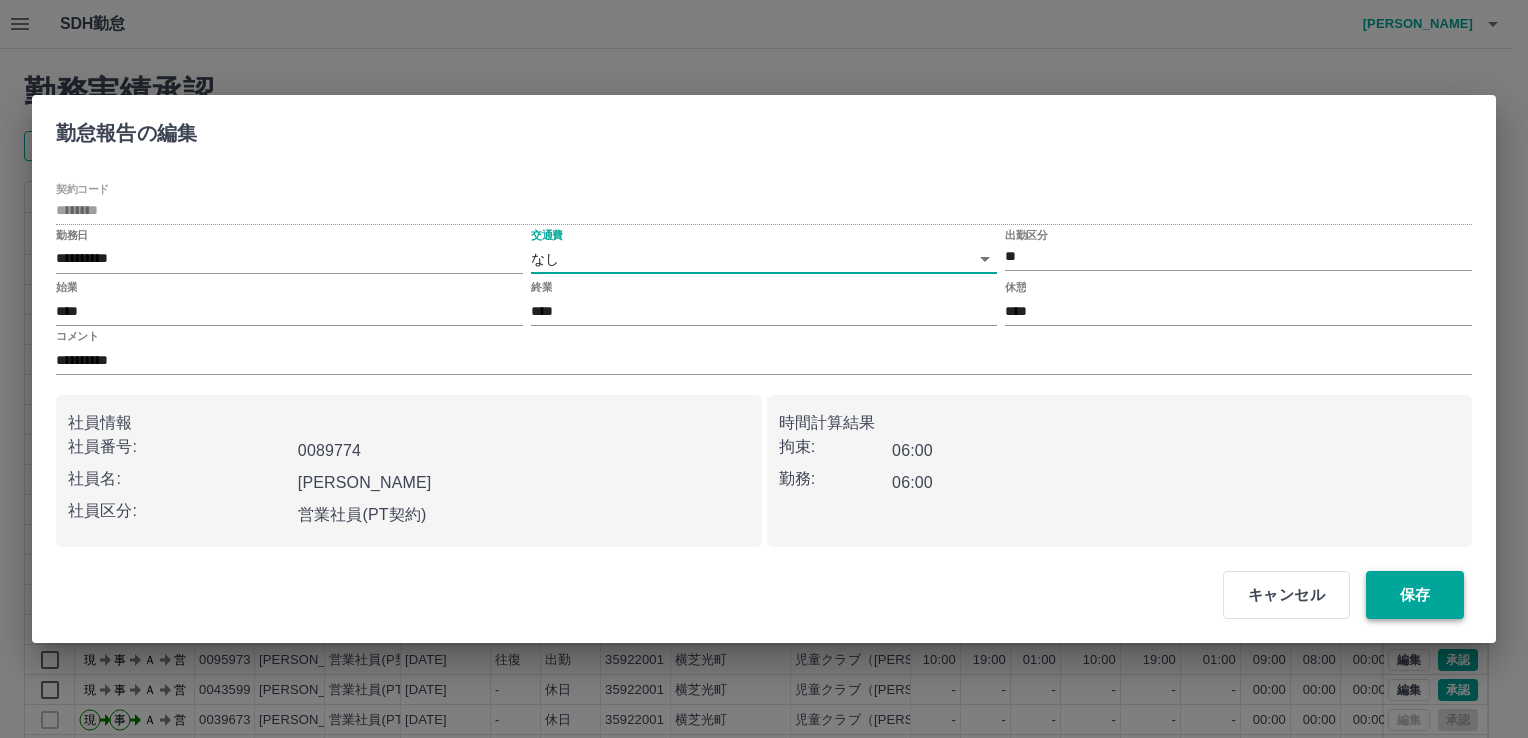 click on "保存" at bounding box center [1415, 595] 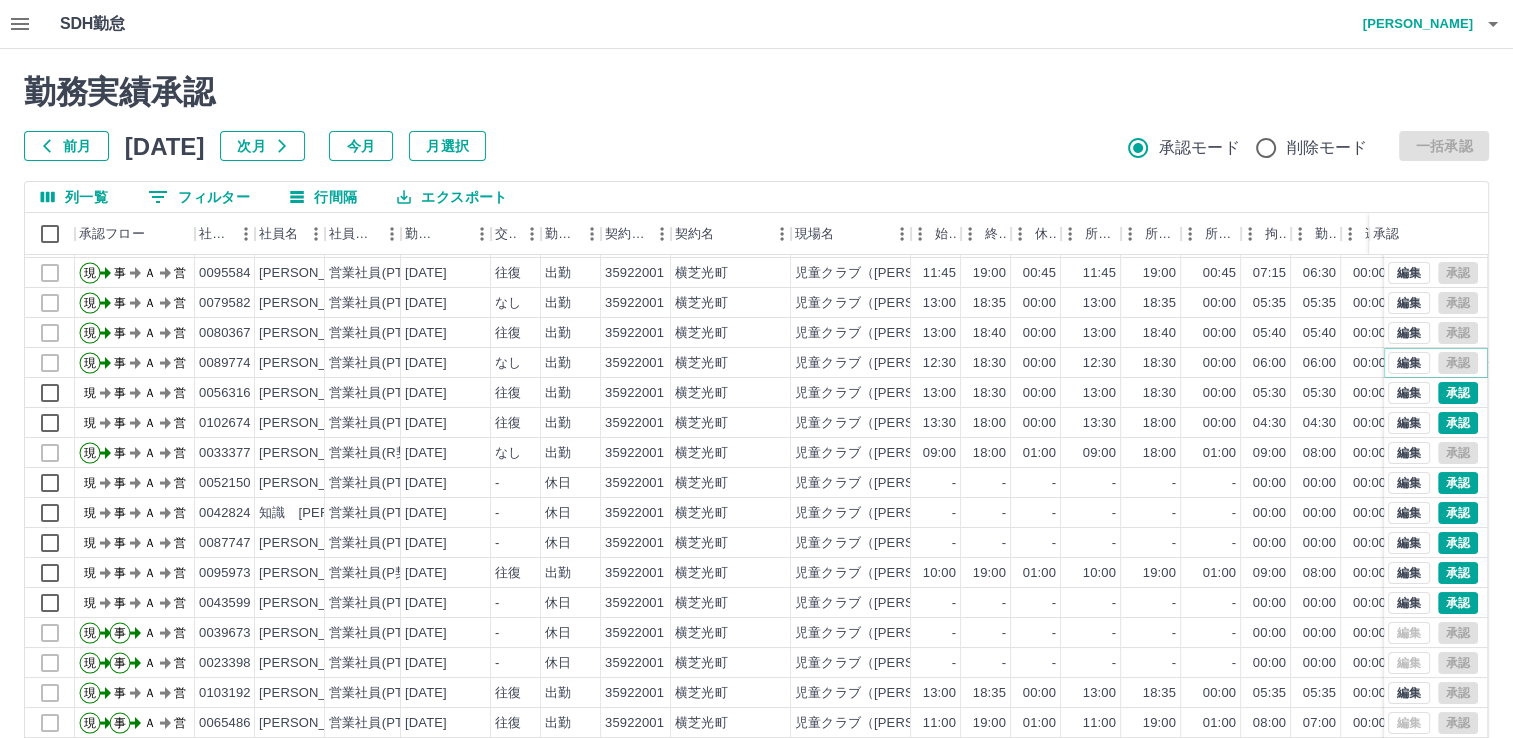 scroll, scrollTop: 101, scrollLeft: 0, axis: vertical 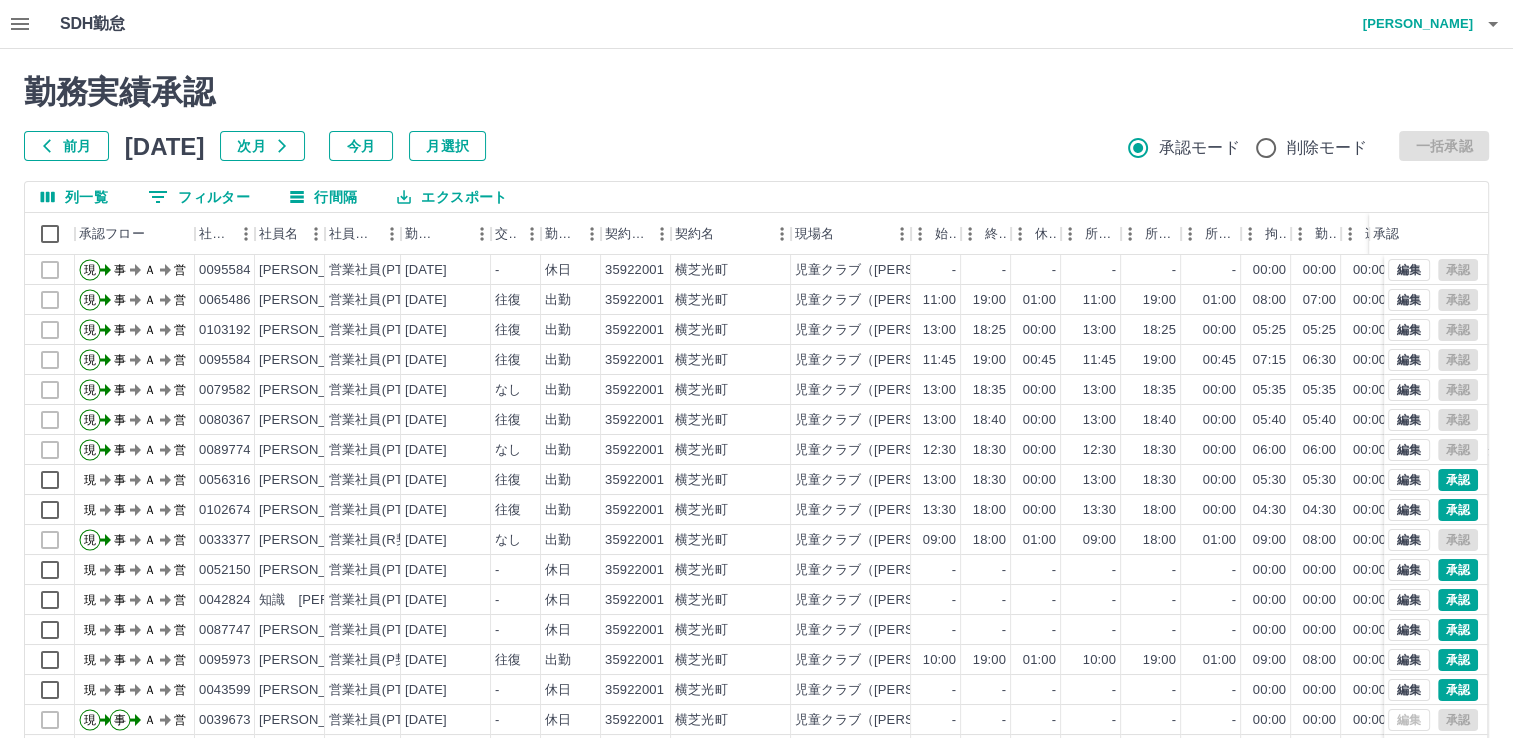 click 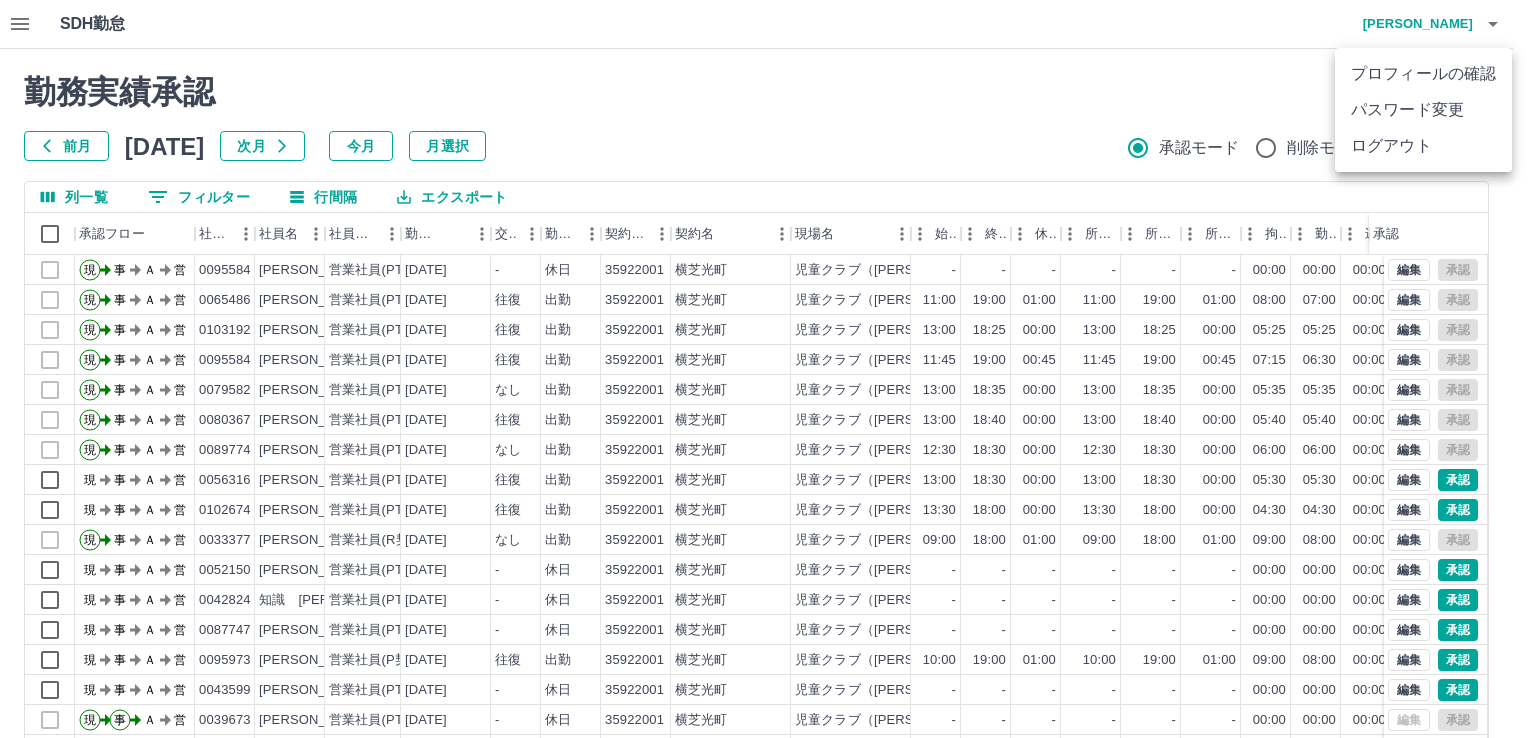 click on "ログアウト" at bounding box center [1423, 146] 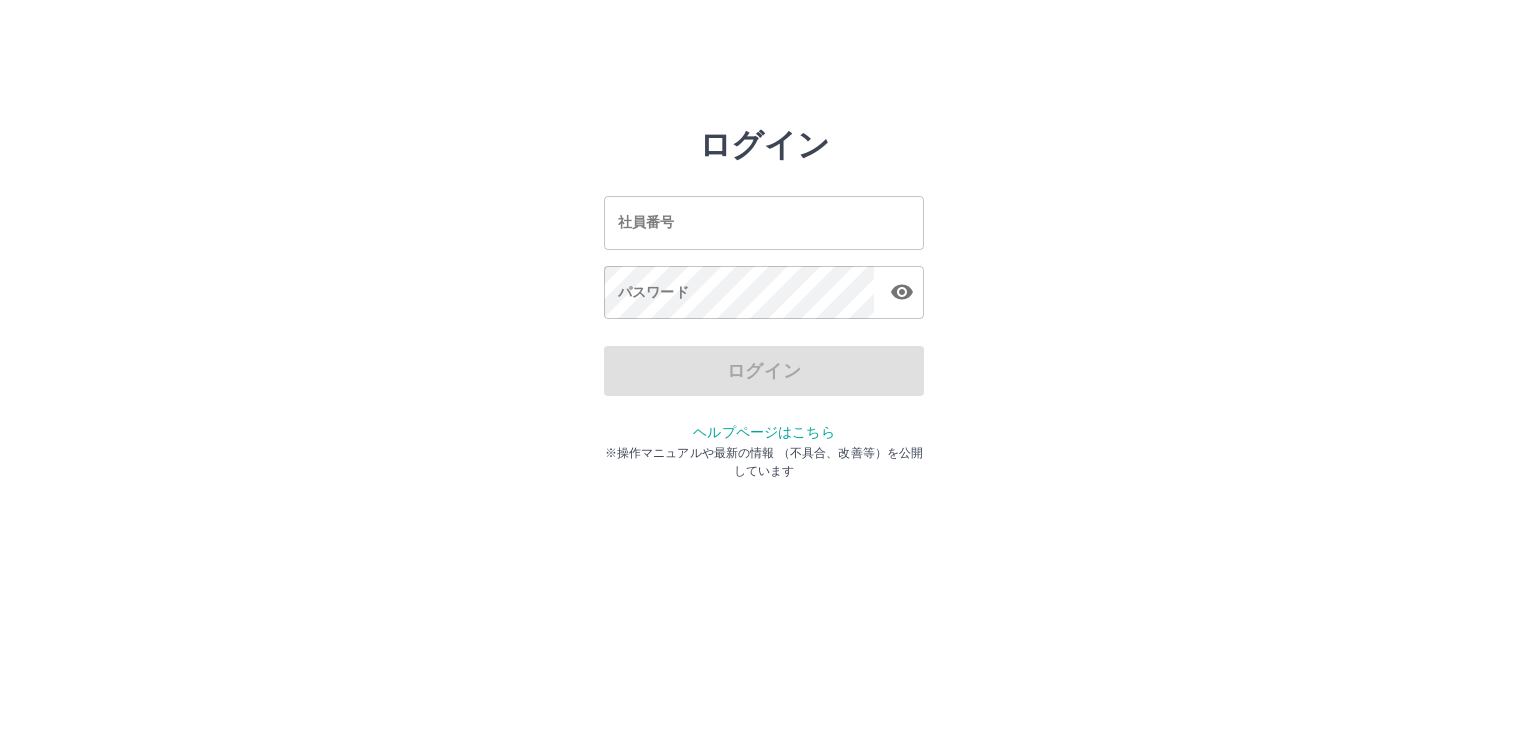 scroll, scrollTop: 0, scrollLeft: 0, axis: both 